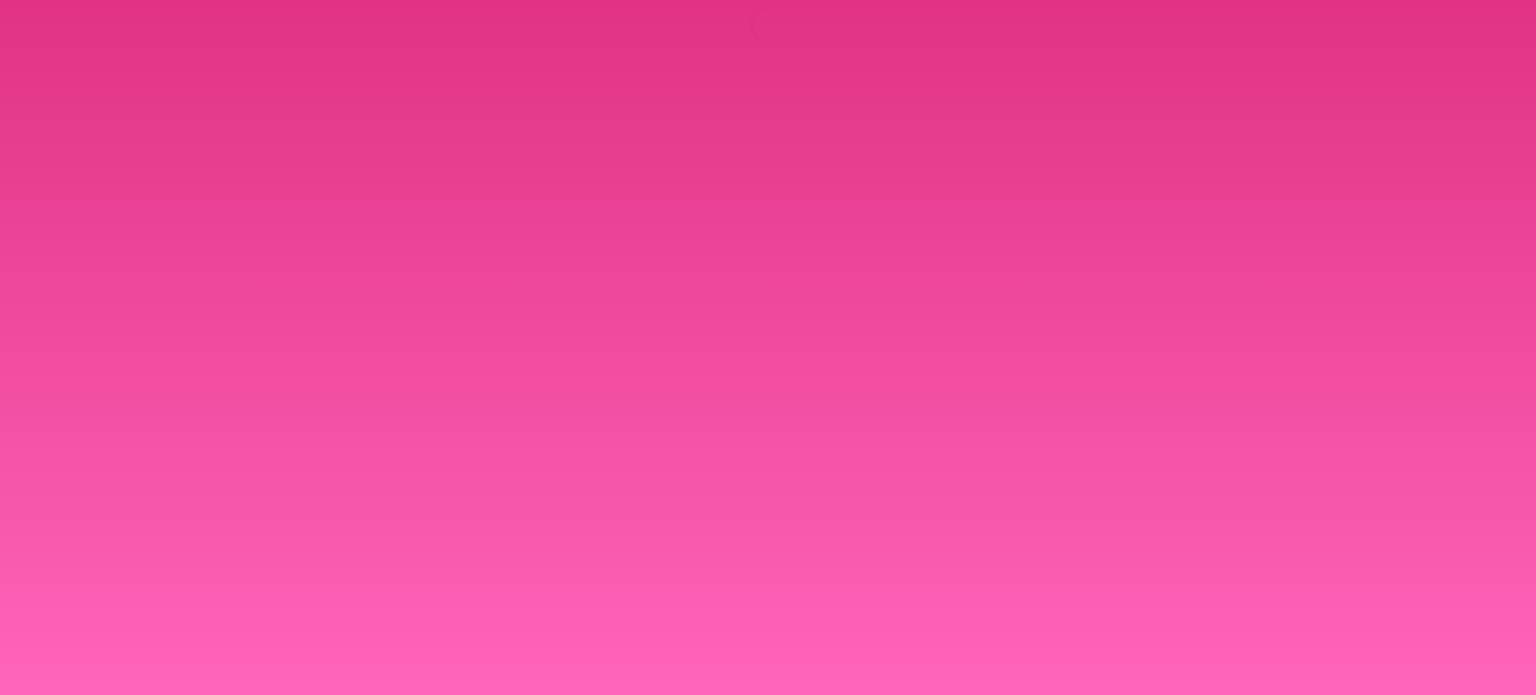 scroll, scrollTop: 0, scrollLeft: 0, axis: both 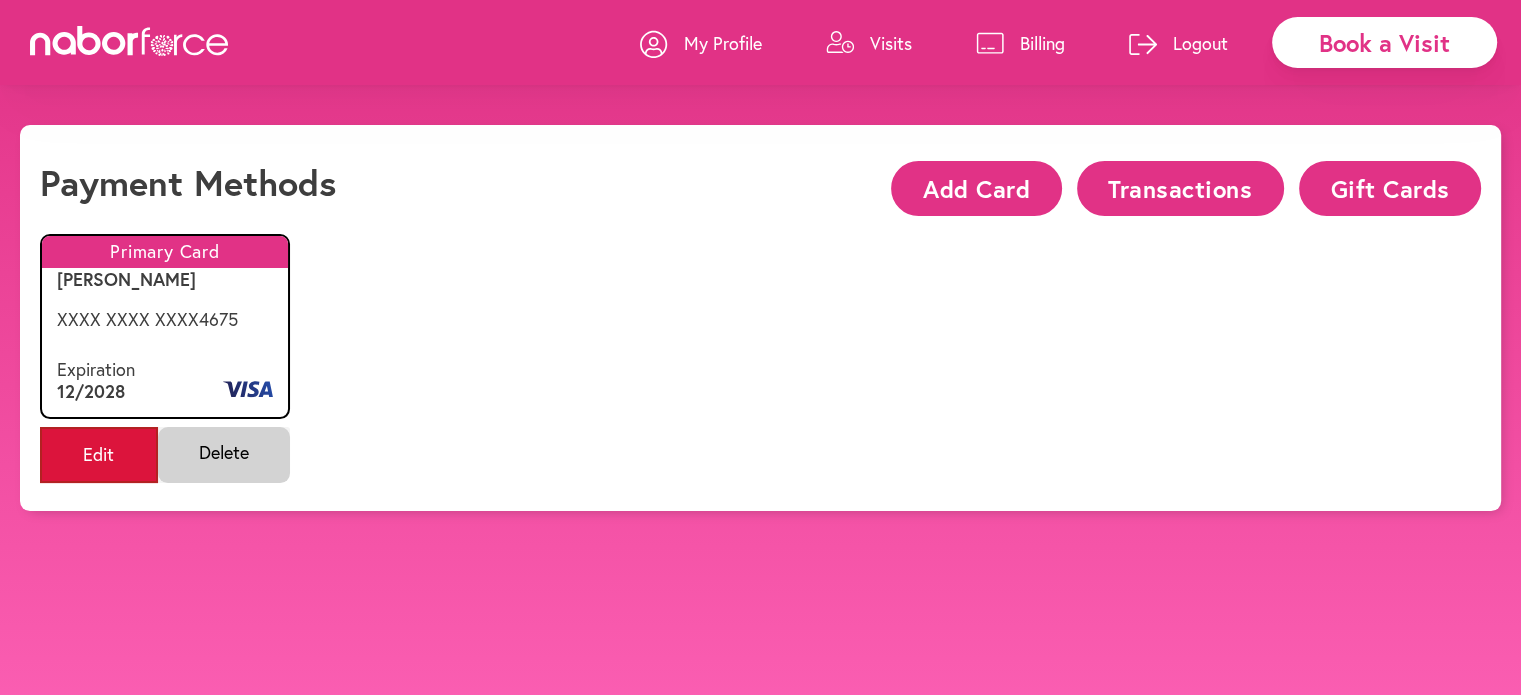 click on "Edit" at bounding box center (99, 455) 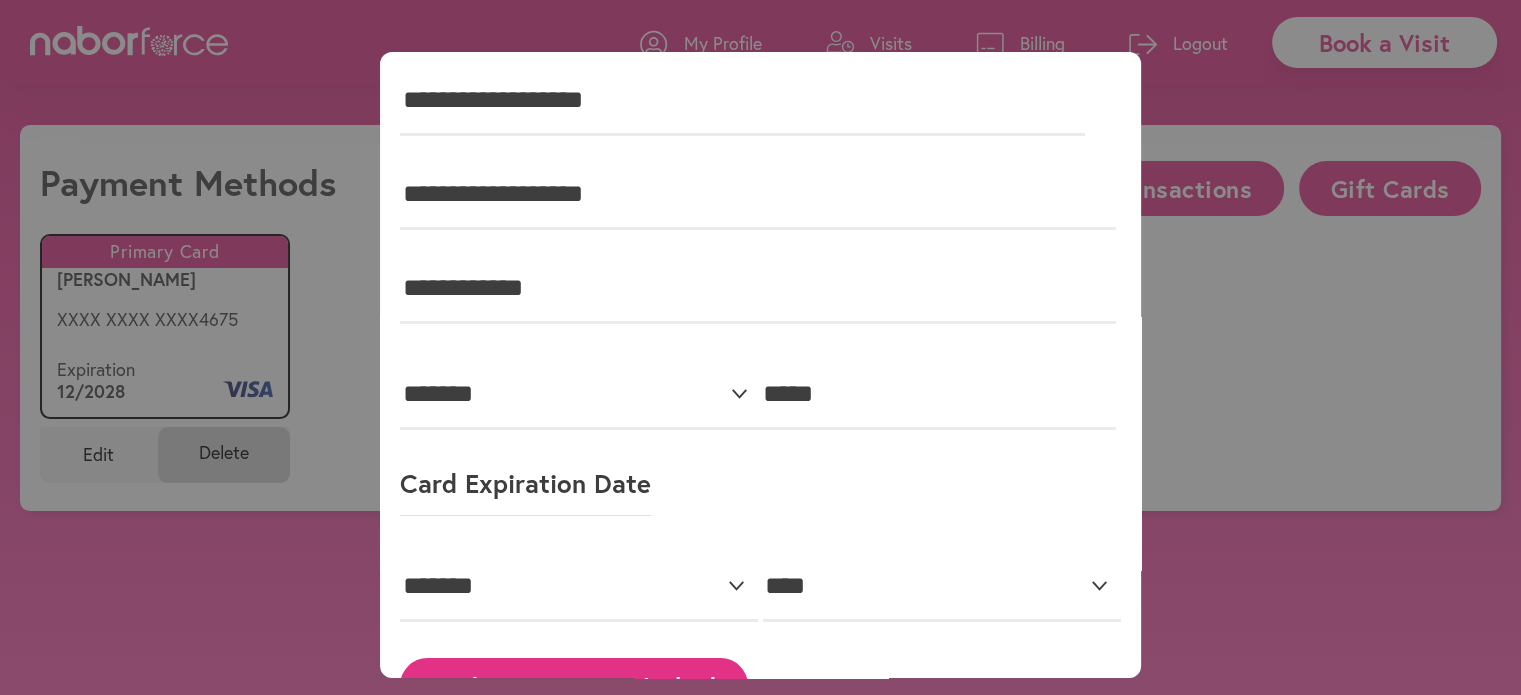 scroll, scrollTop: 308, scrollLeft: 0, axis: vertical 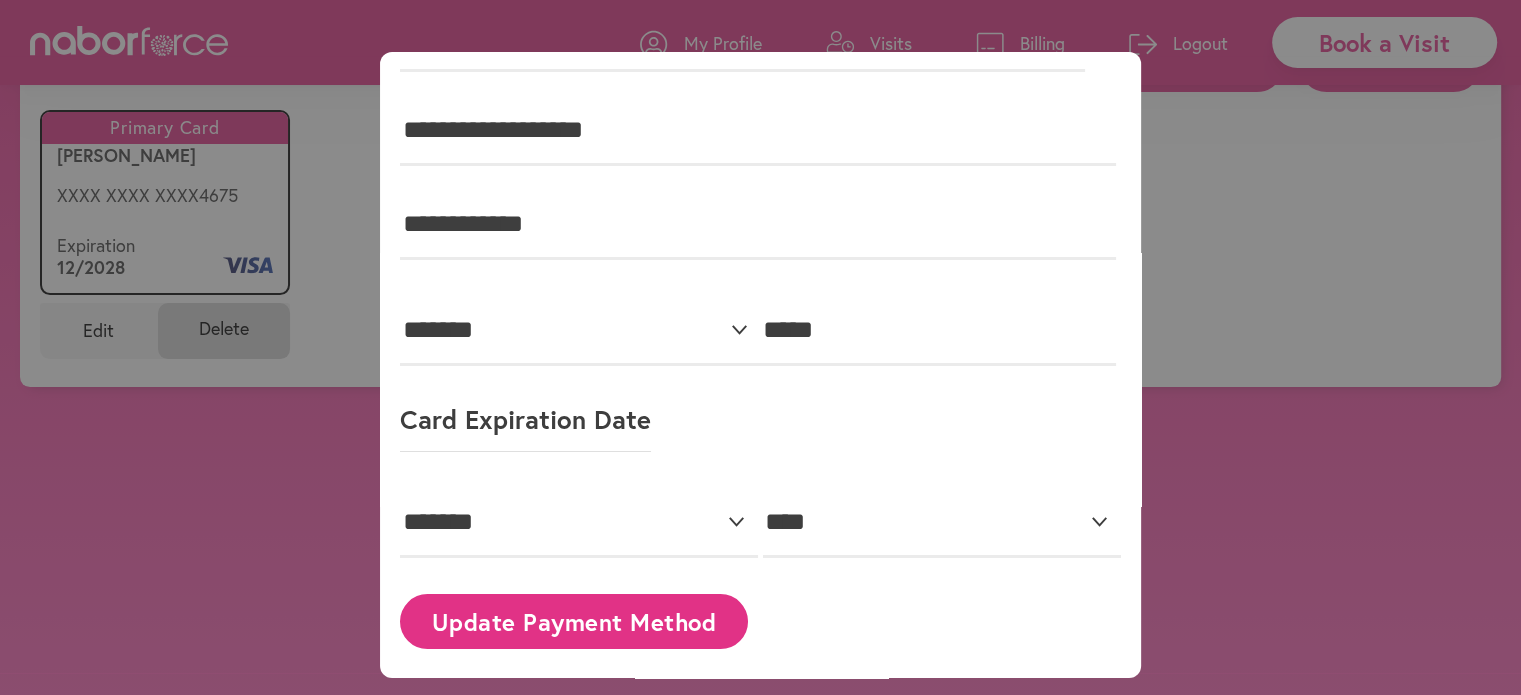 click on "Update Payment Method" at bounding box center (574, 621) 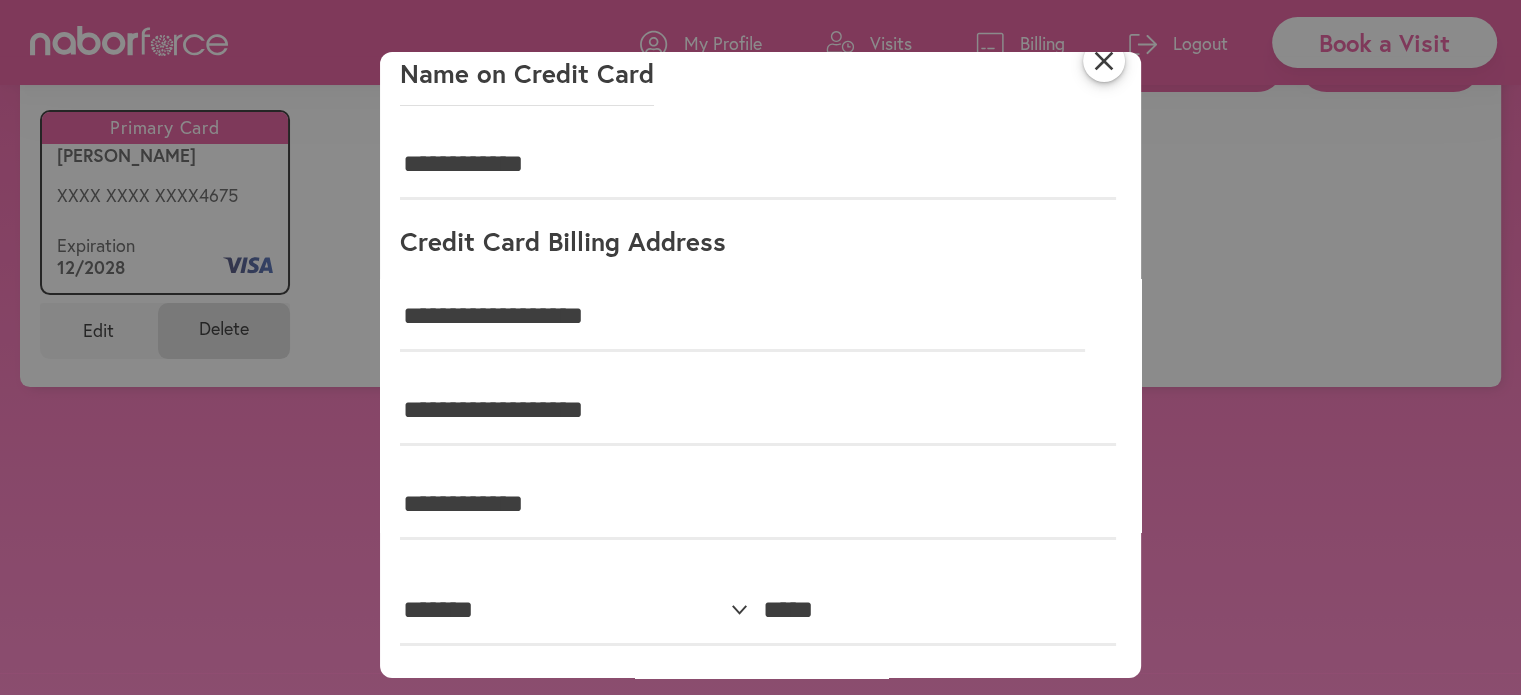 scroll, scrollTop: 0, scrollLeft: 0, axis: both 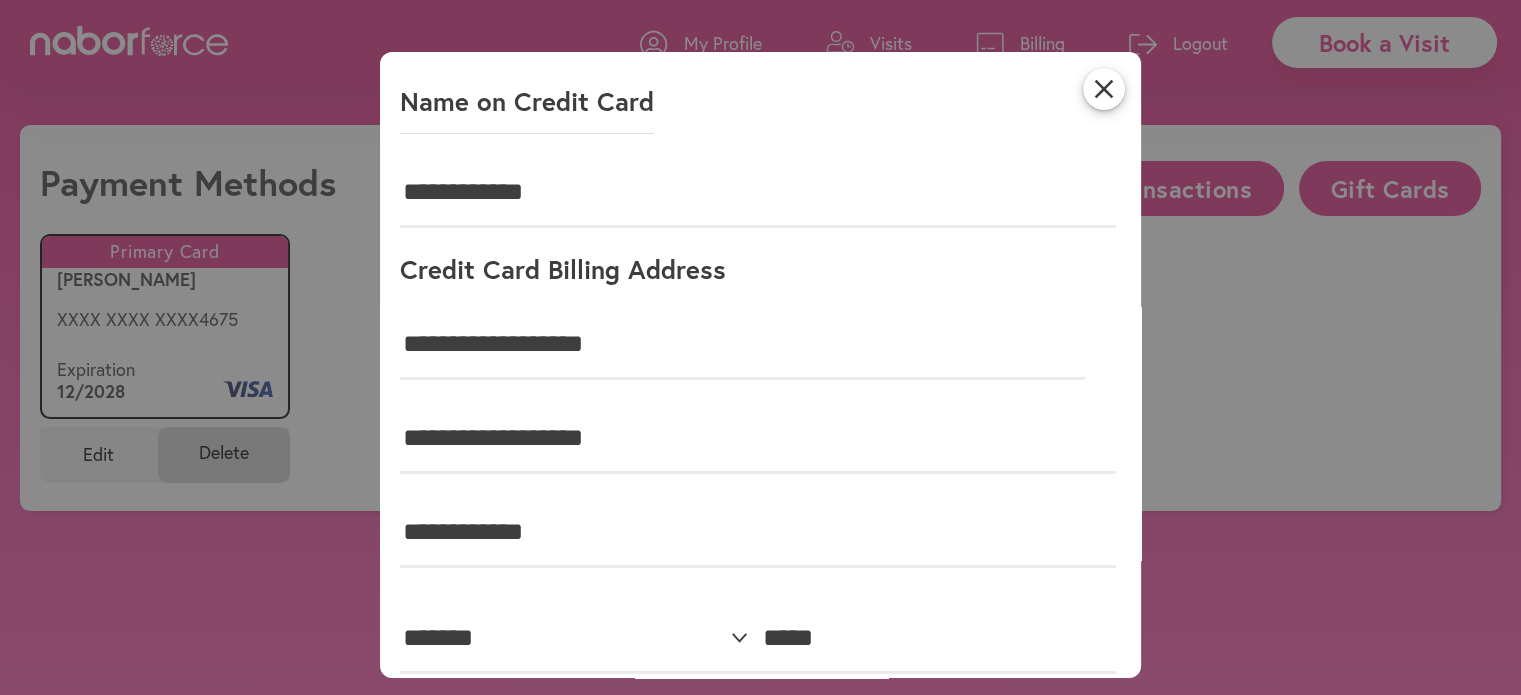 click on "Name on Credit Card" at bounding box center [527, 109] 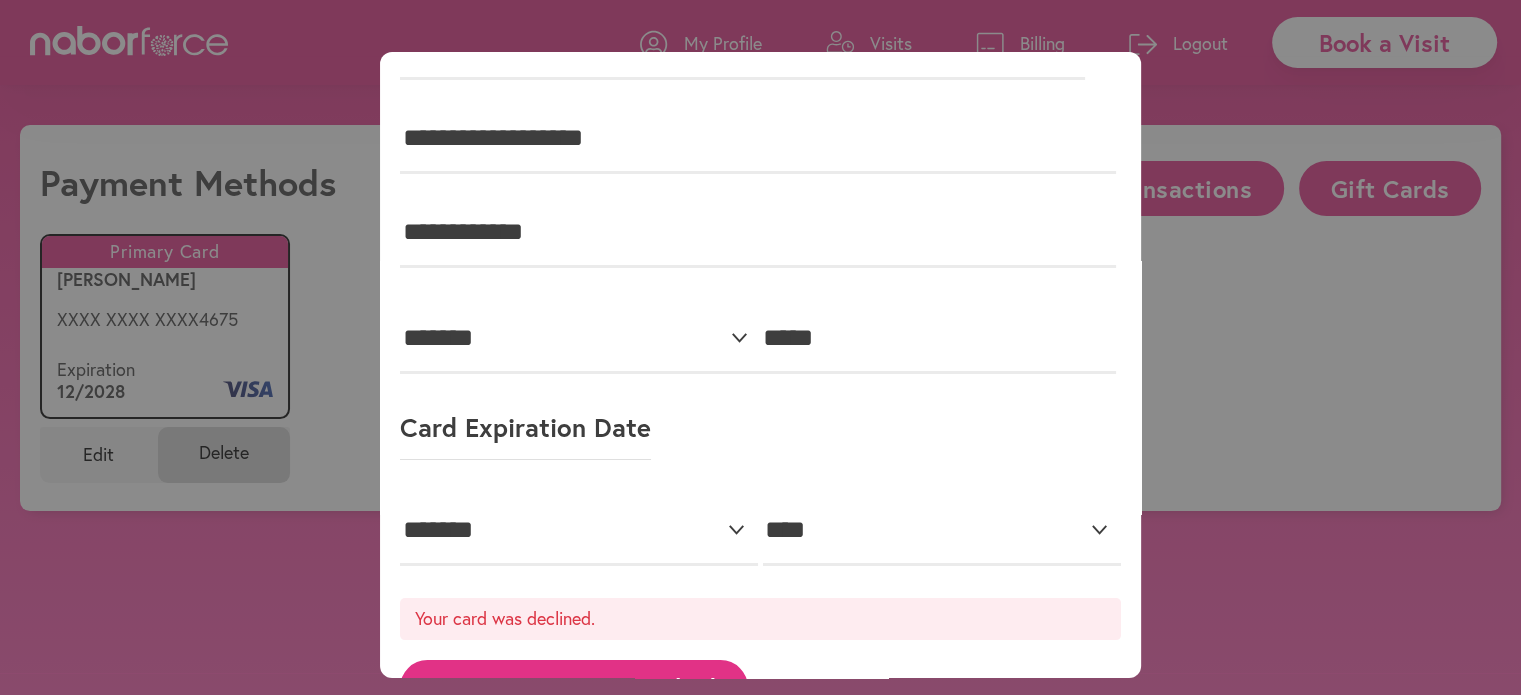 scroll, scrollTop: 0, scrollLeft: 0, axis: both 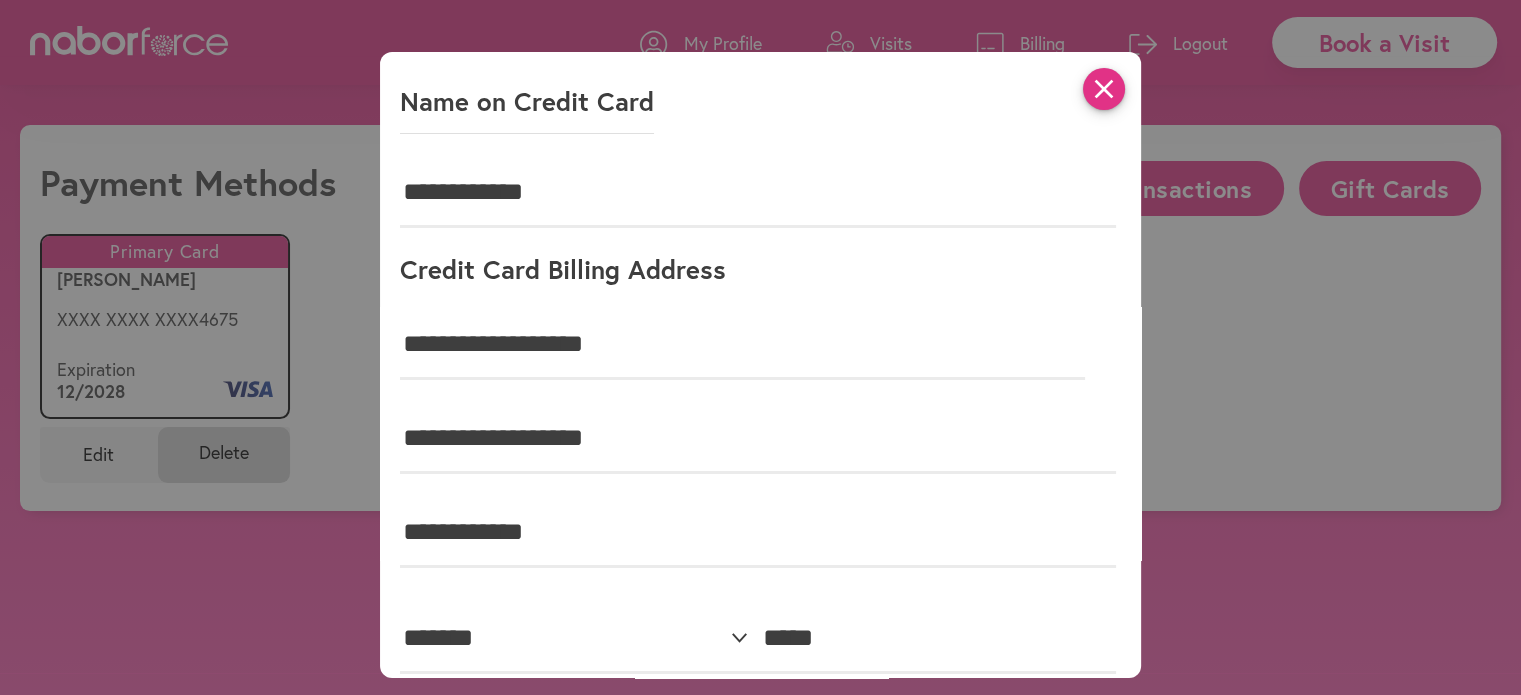 click on "close" at bounding box center (1104, 89) 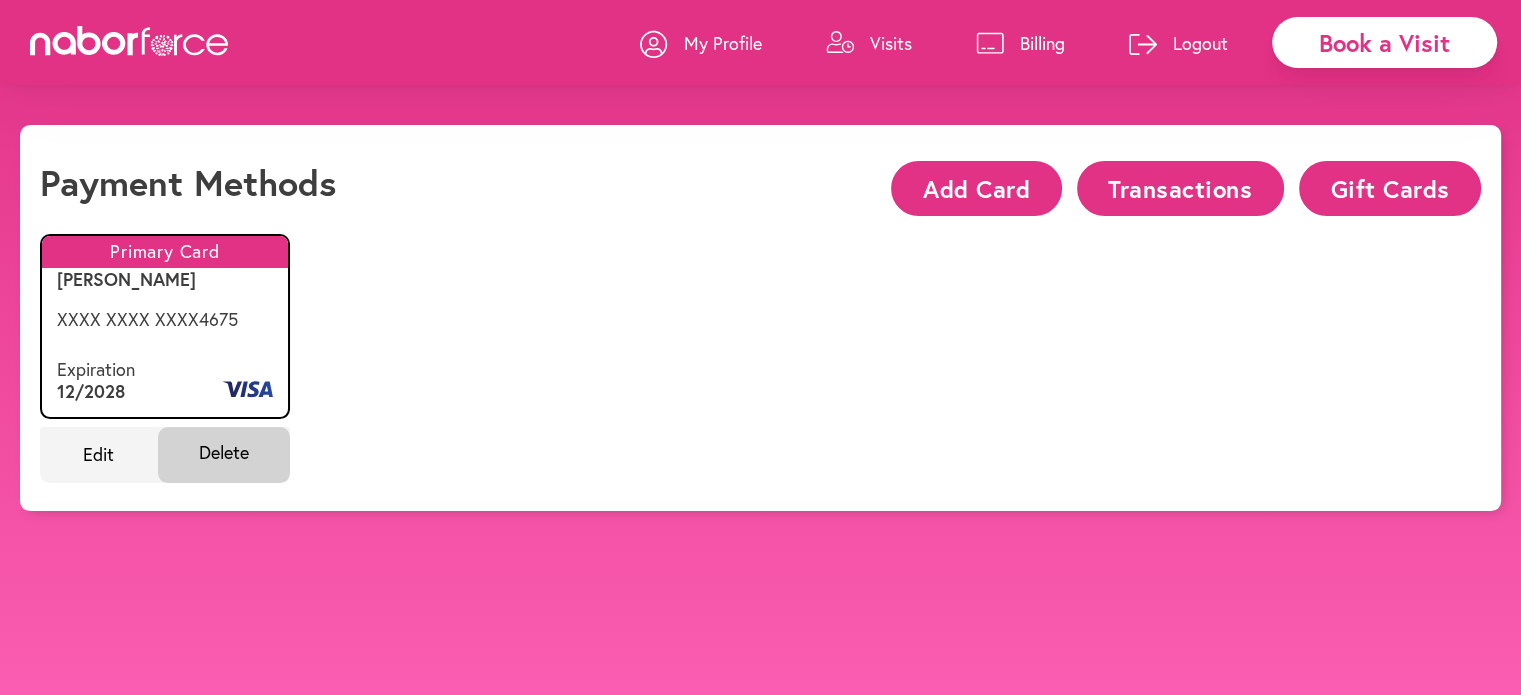 click on "Add Card" at bounding box center [976, 188] 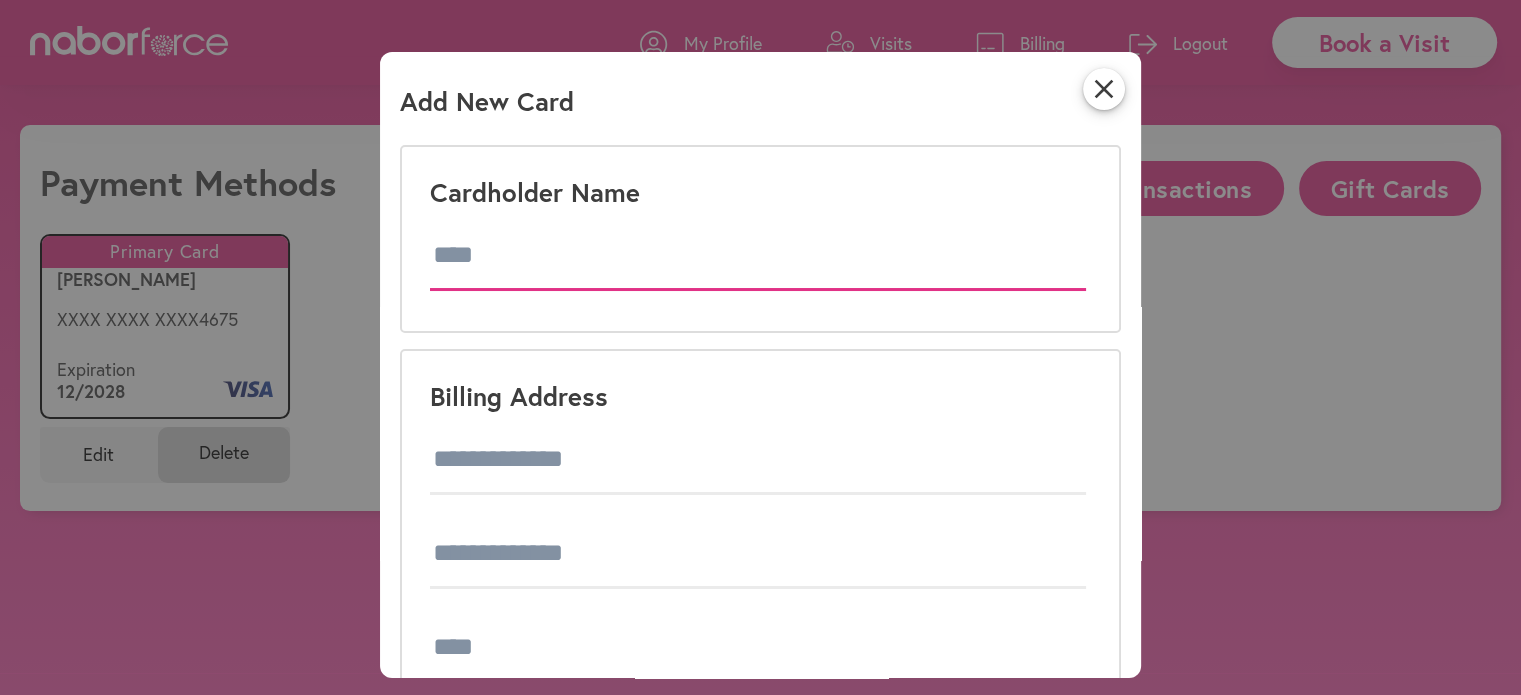 click at bounding box center [758, 256] 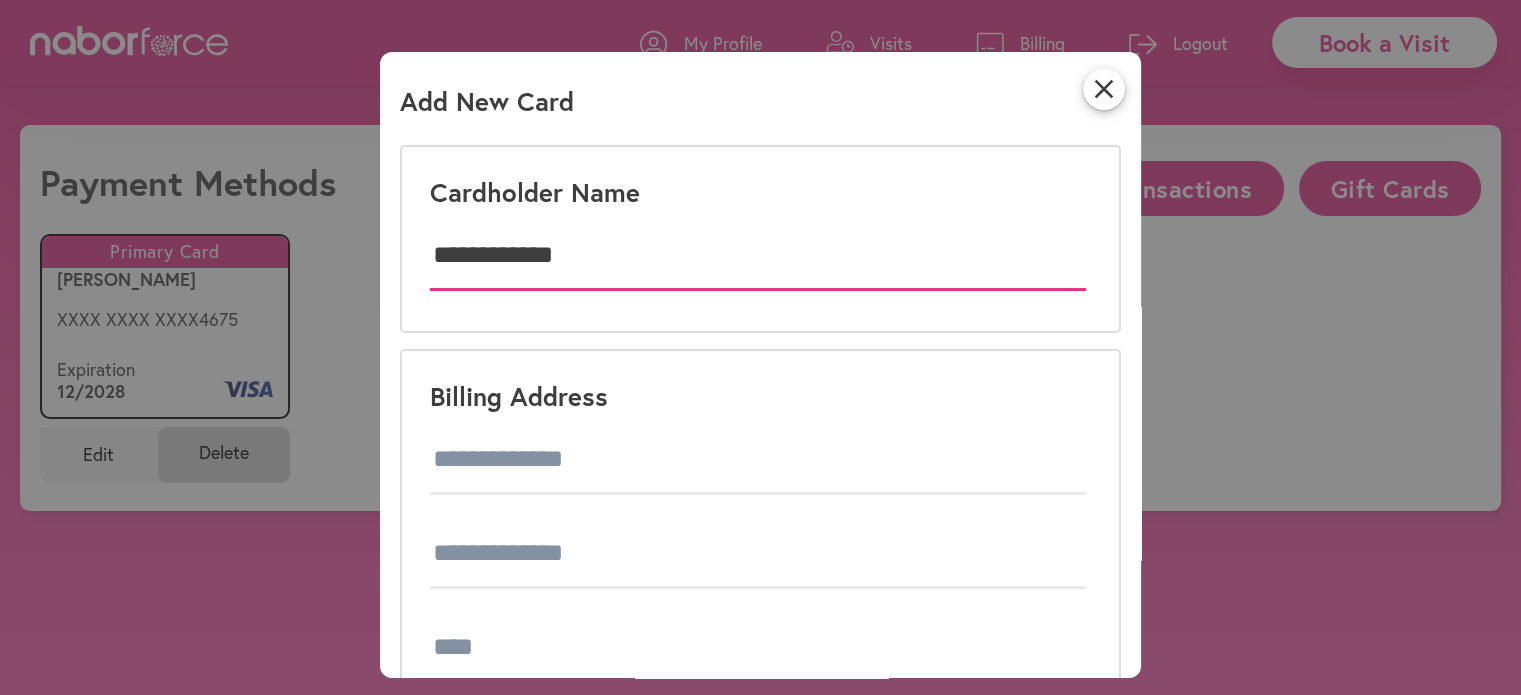 type on "**********" 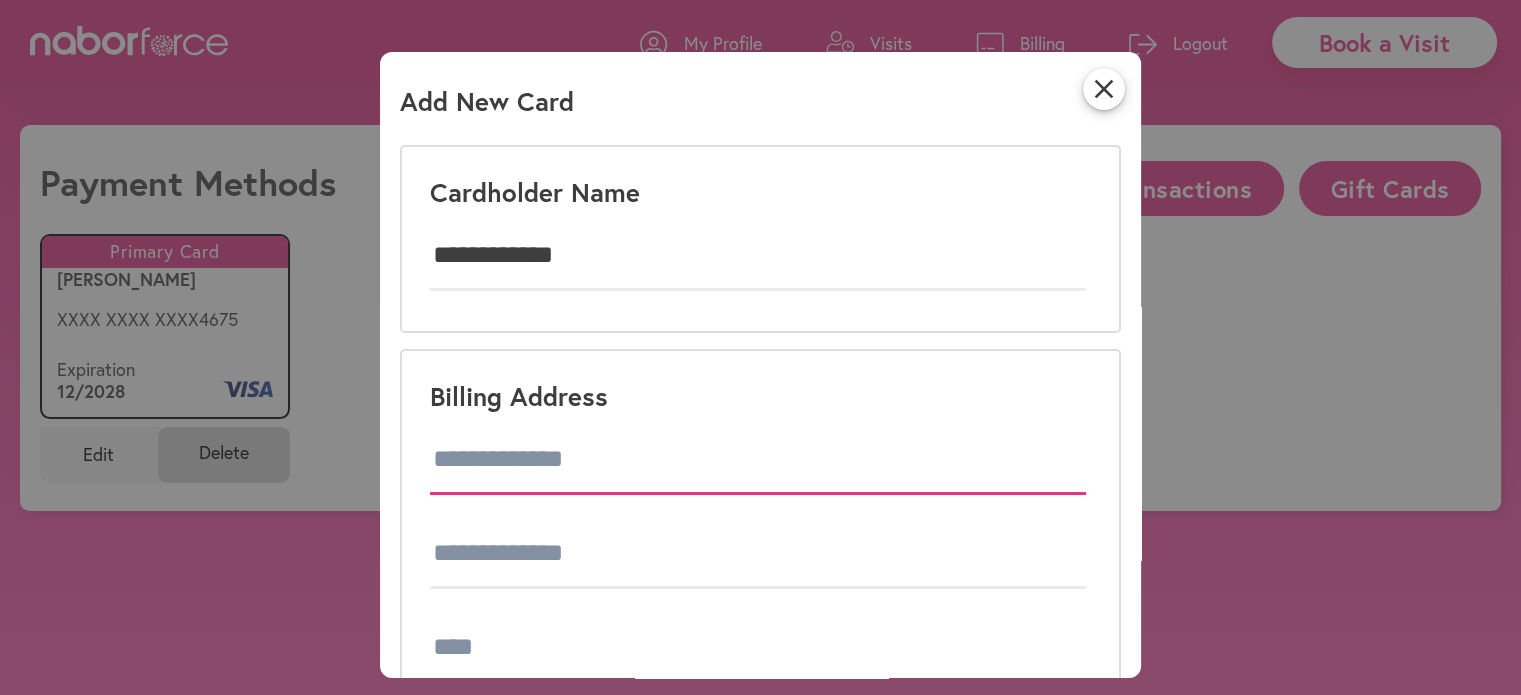 click at bounding box center [758, 460] 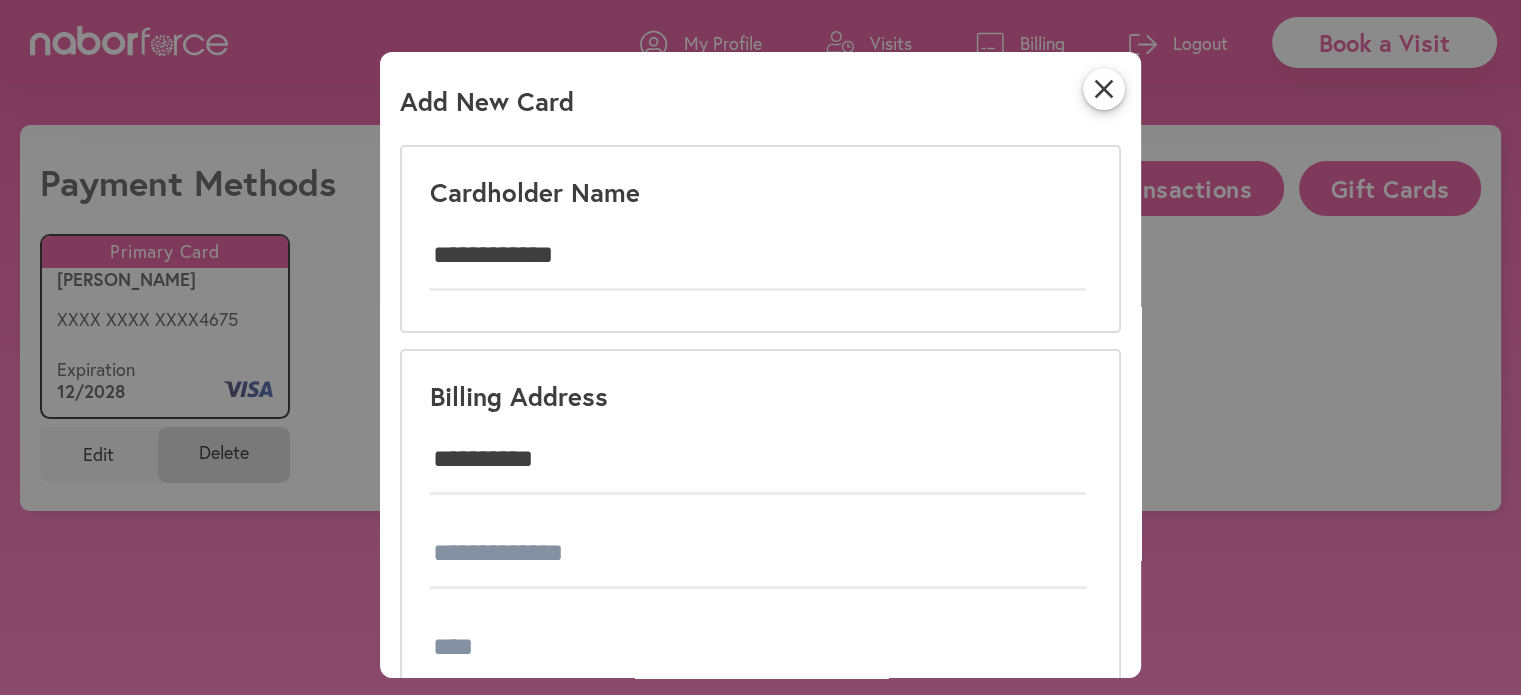 type on "**********" 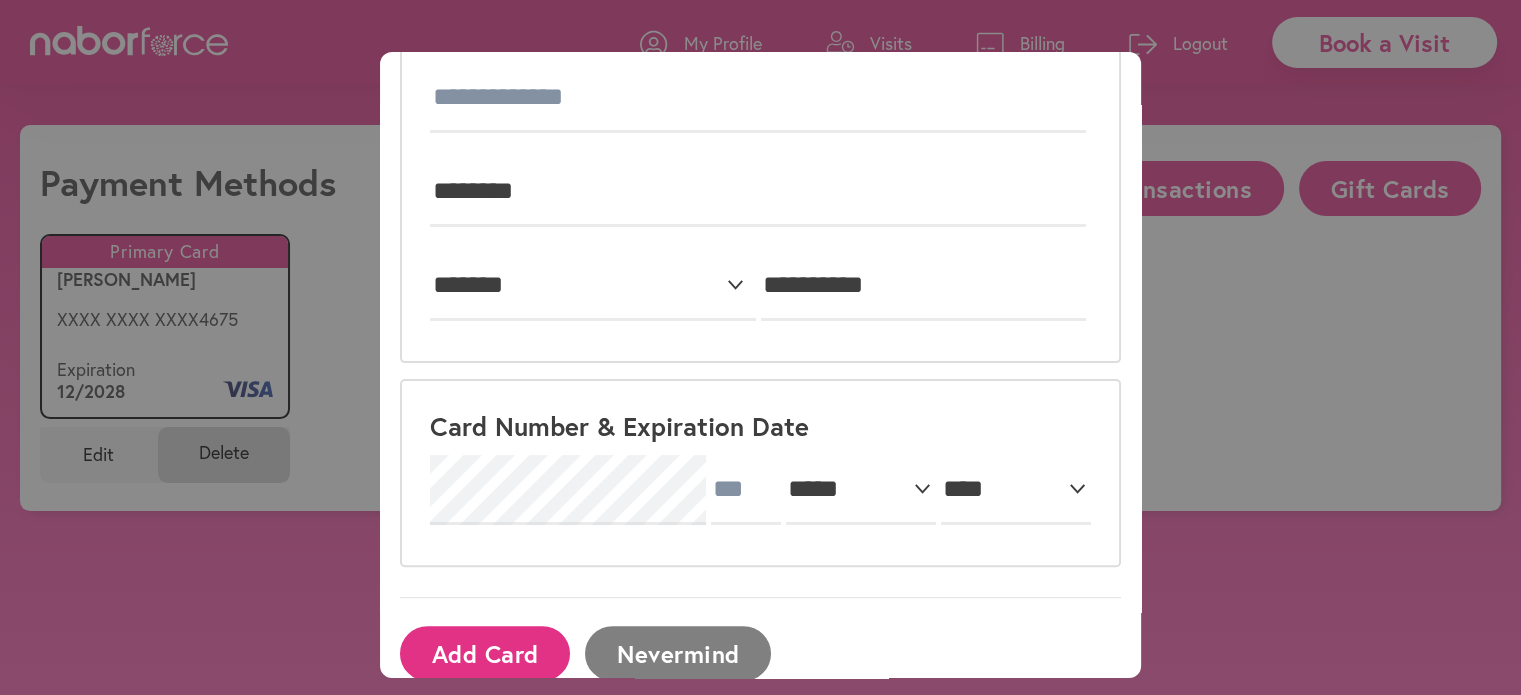 scroll, scrollTop: 486, scrollLeft: 0, axis: vertical 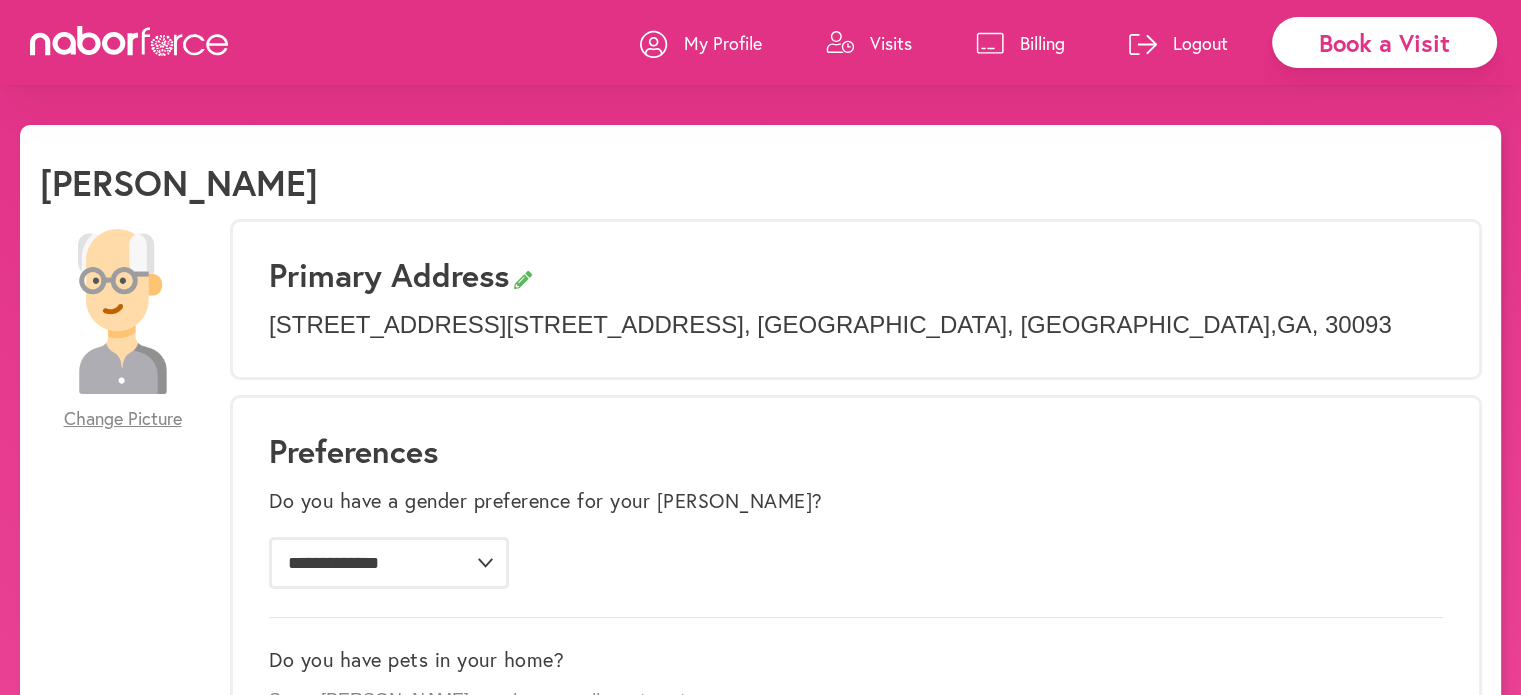 click on "Billing" at bounding box center (1020, 43) 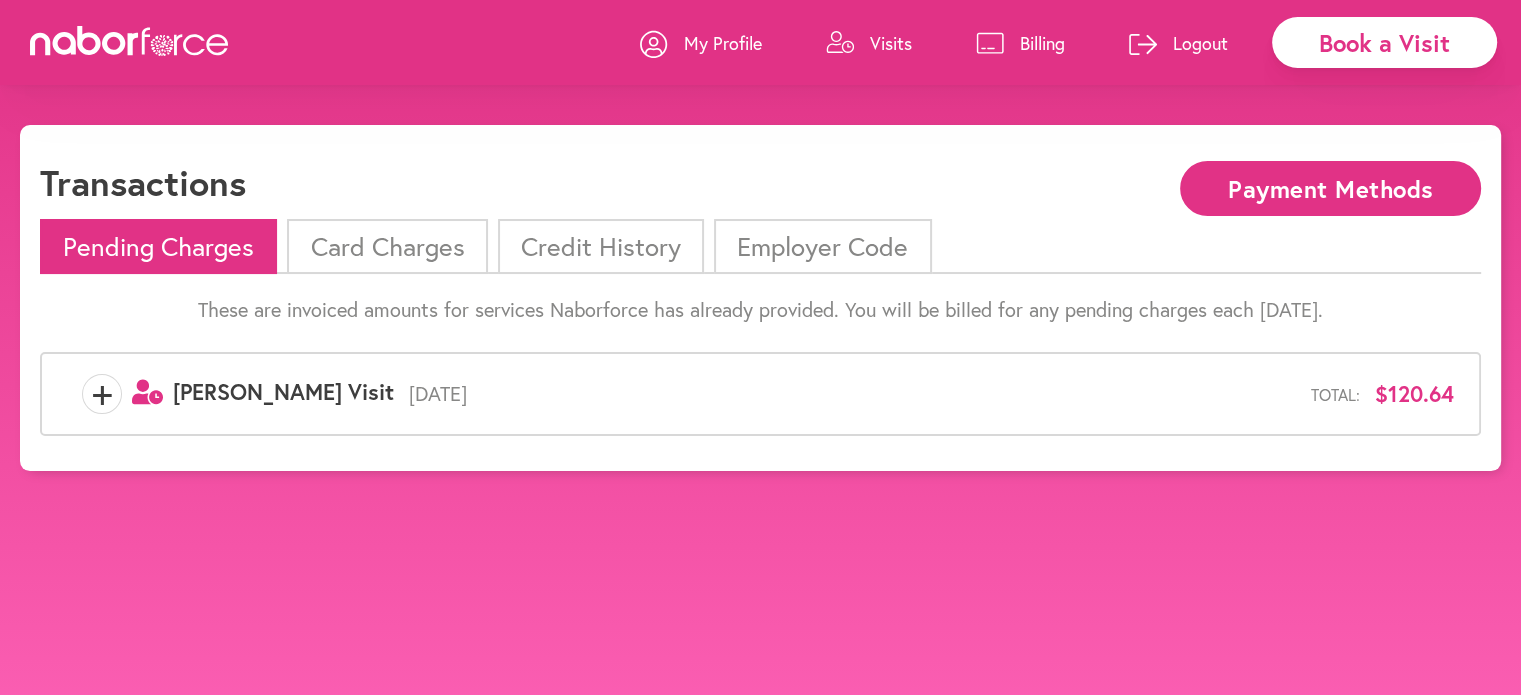 click on "Pending Charges" at bounding box center (158, 246) 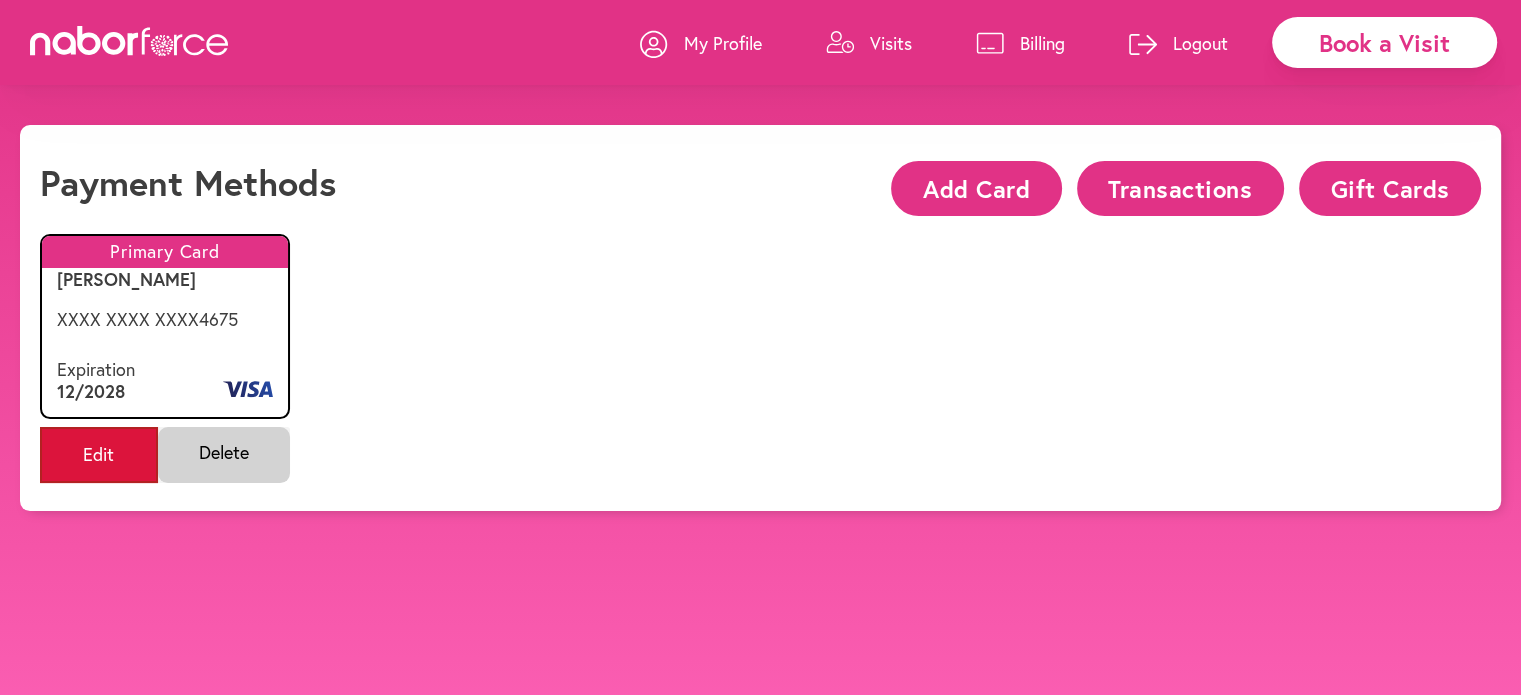 click on "Edit" at bounding box center [99, 455] 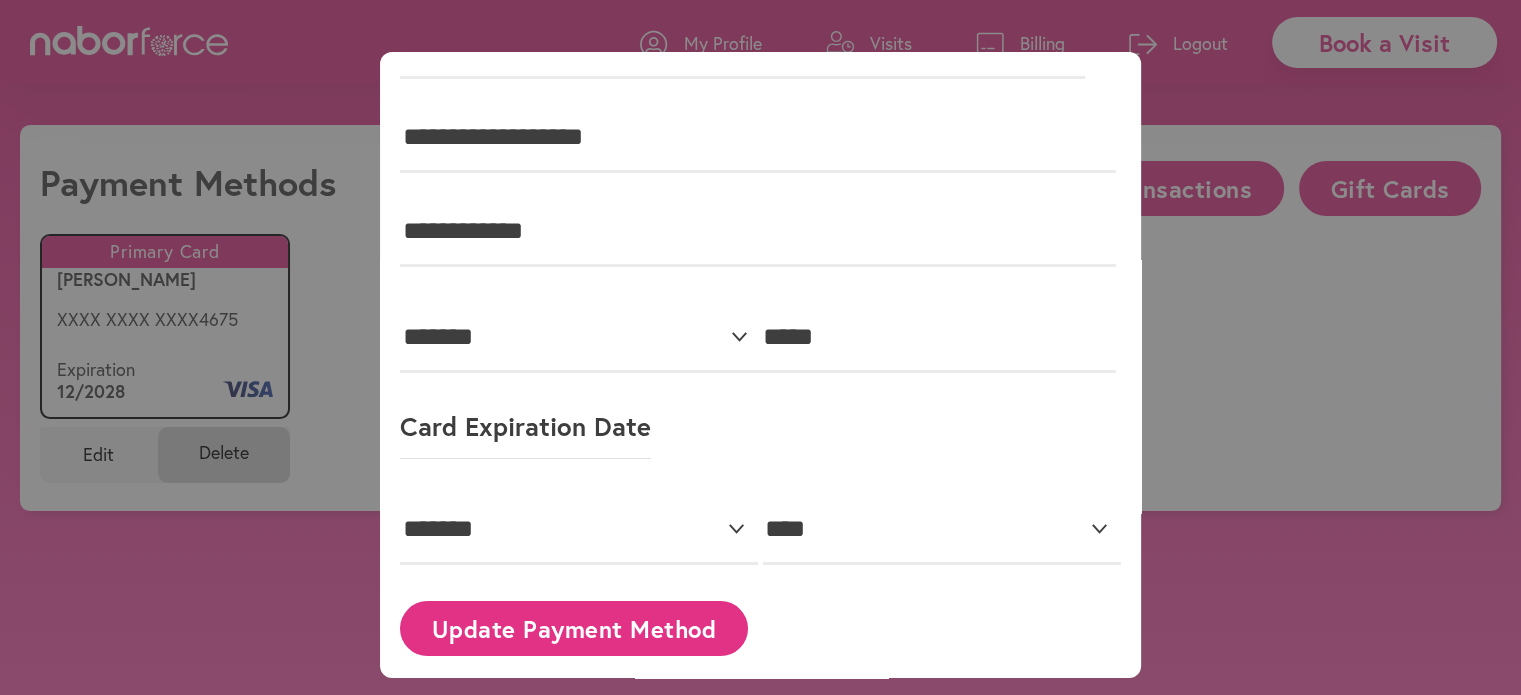 scroll, scrollTop: 308, scrollLeft: 0, axis: vertical 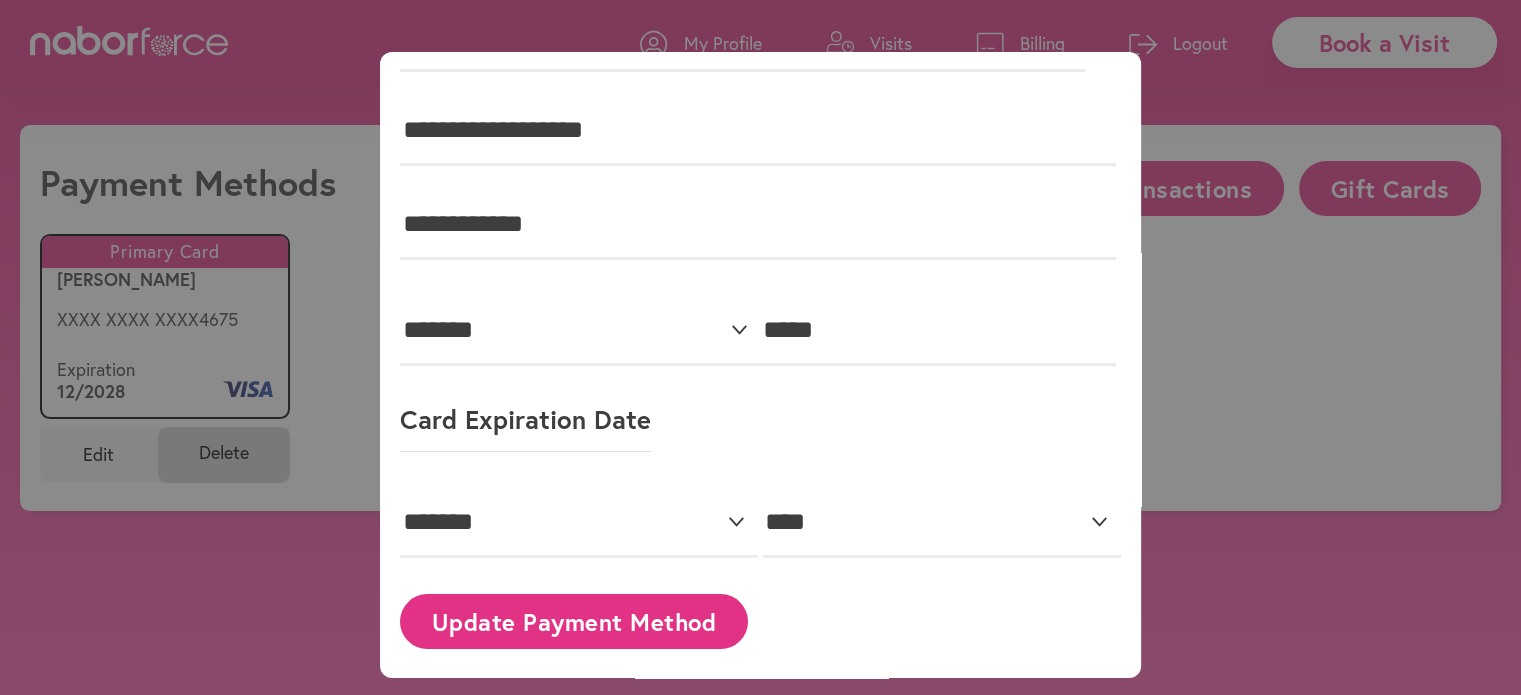 click on "Update Payment Method" at bounding box center (574, 621) 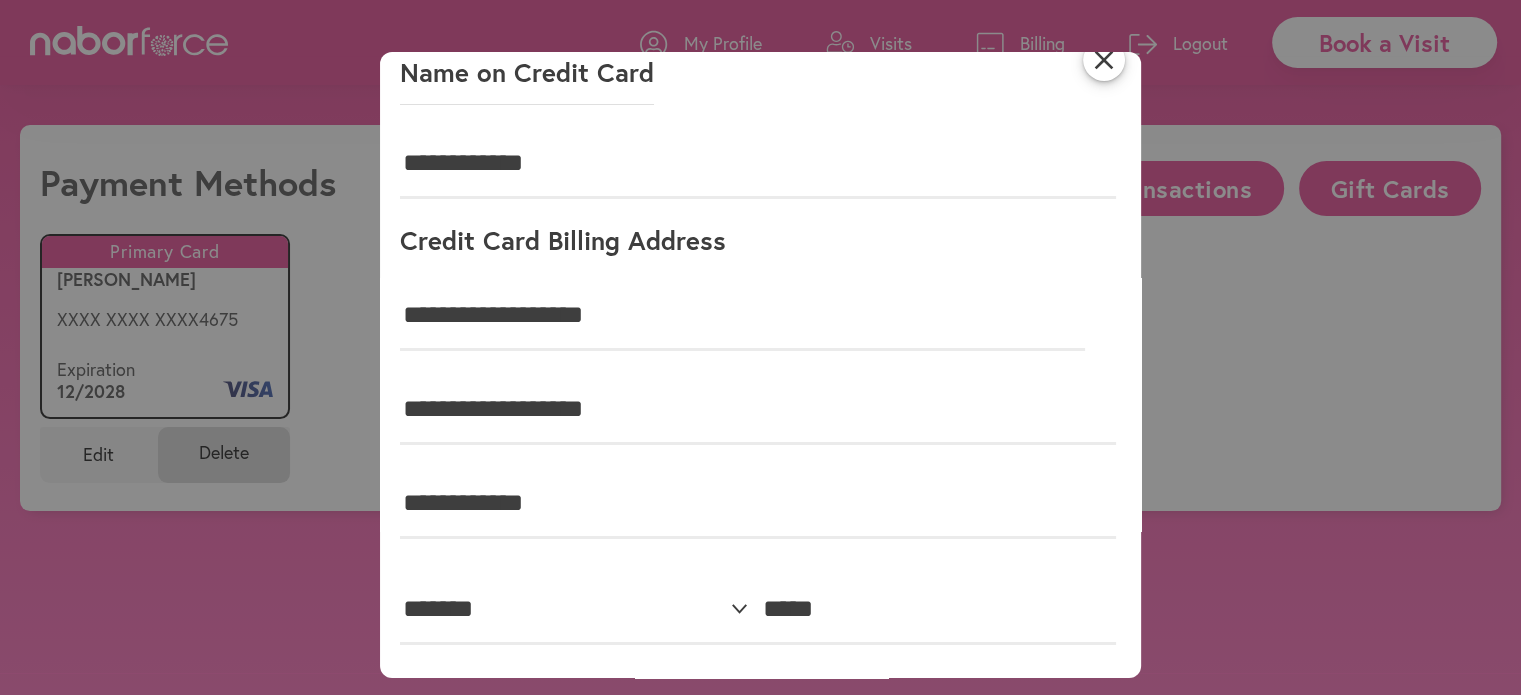 scroll, scrollTop: 0, scrollLeft: 0, axis: both 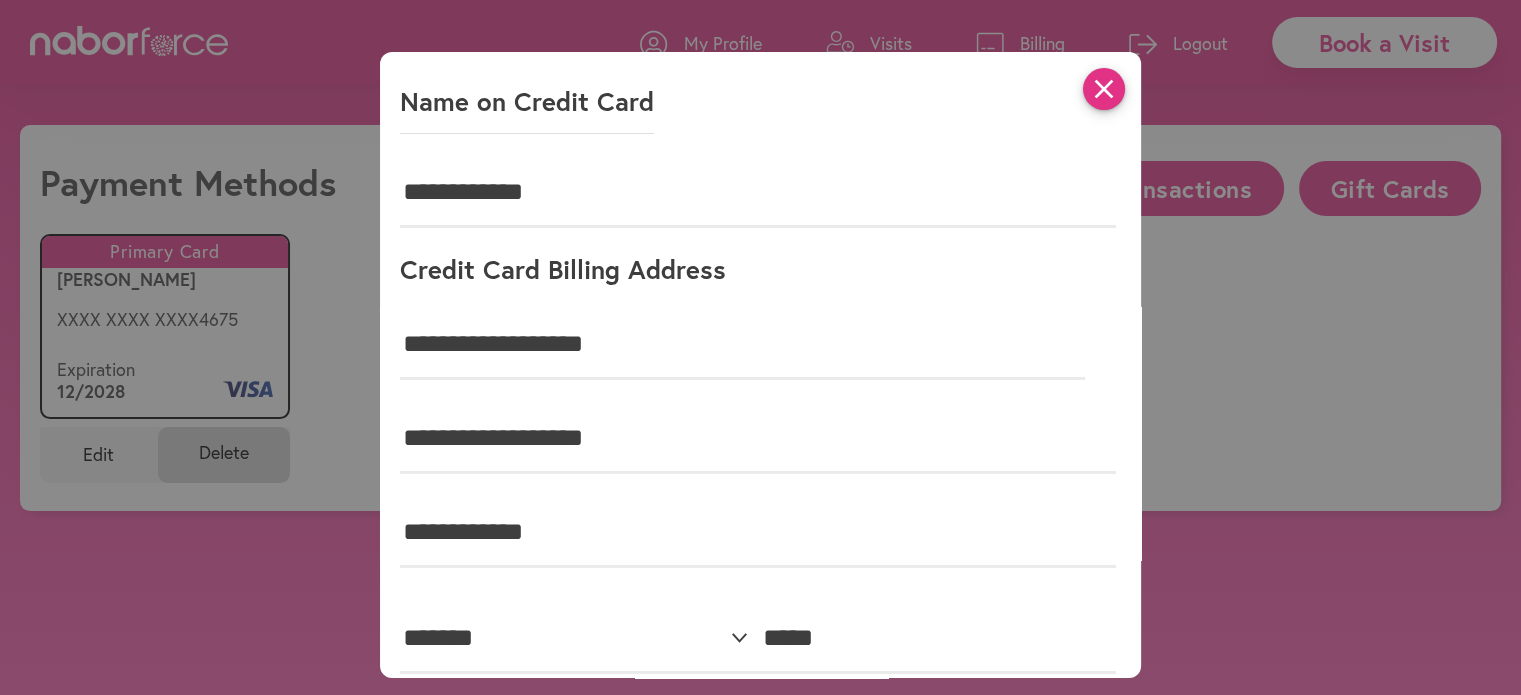 click on "close" at bounding box center [1104, 89] 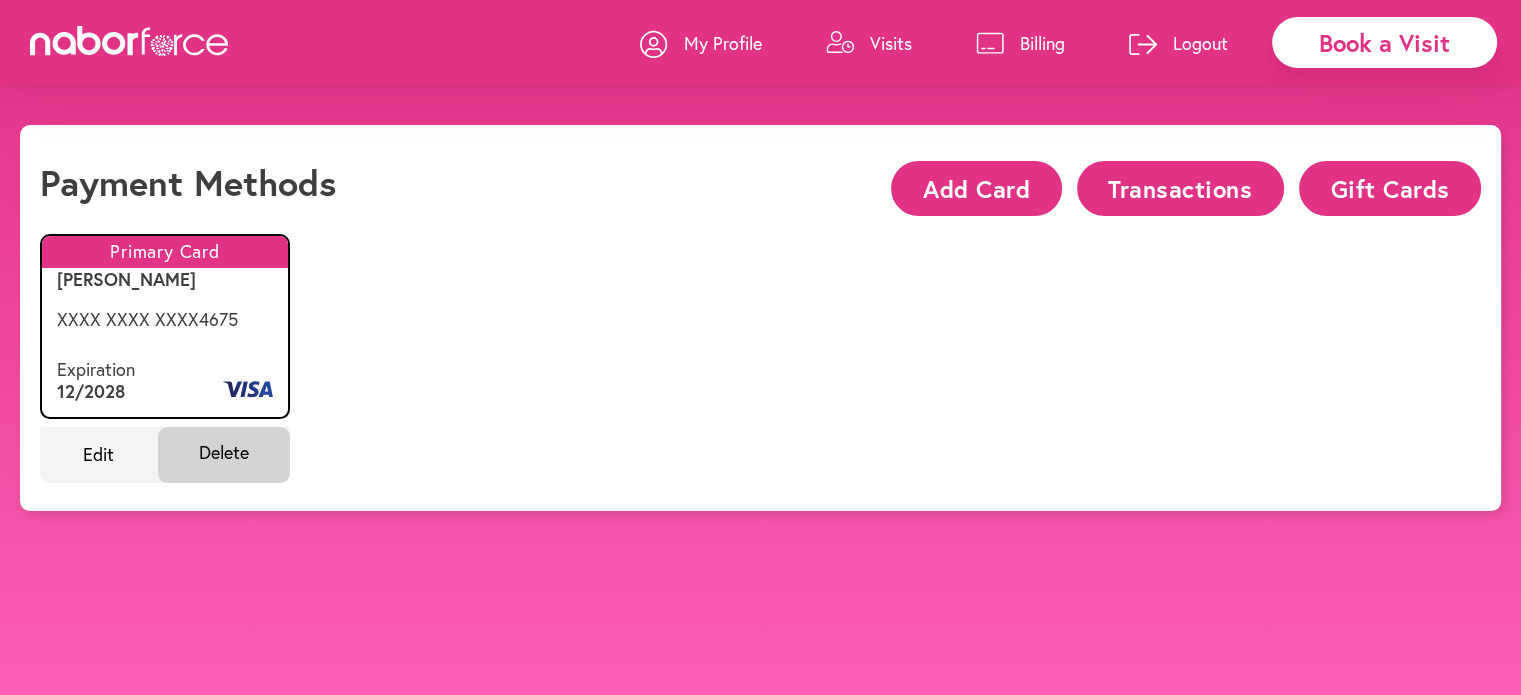 click on "Add Card" at bounding box center [976, 188] 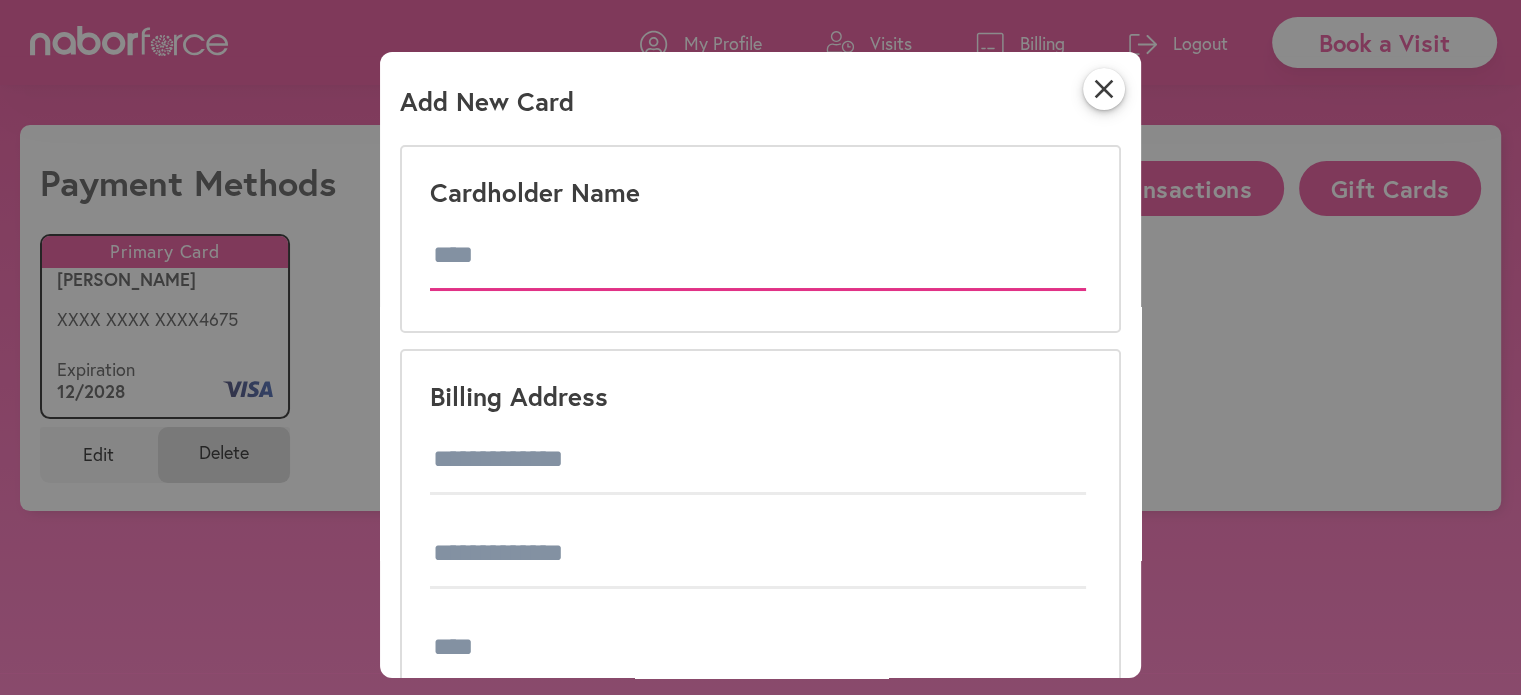 click at bounding box center [758, 256] 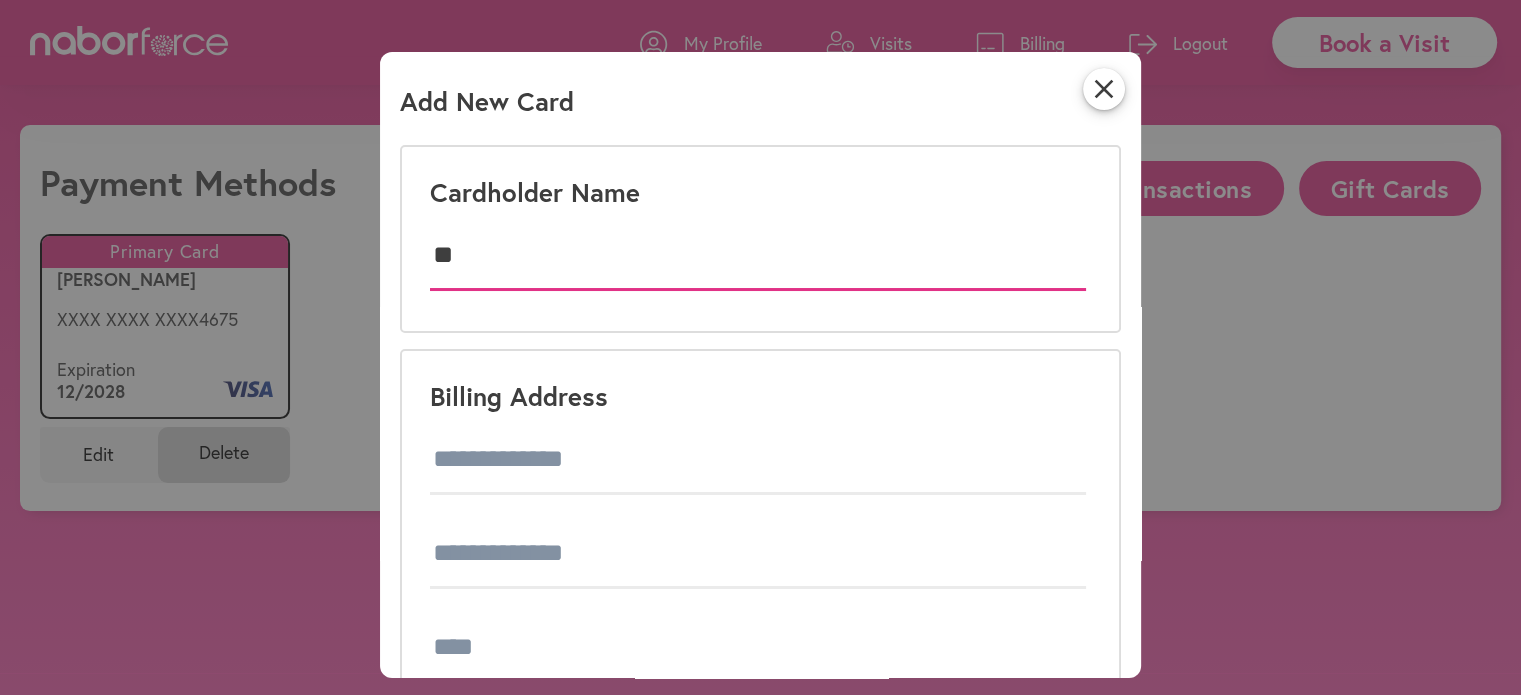 type on "*" 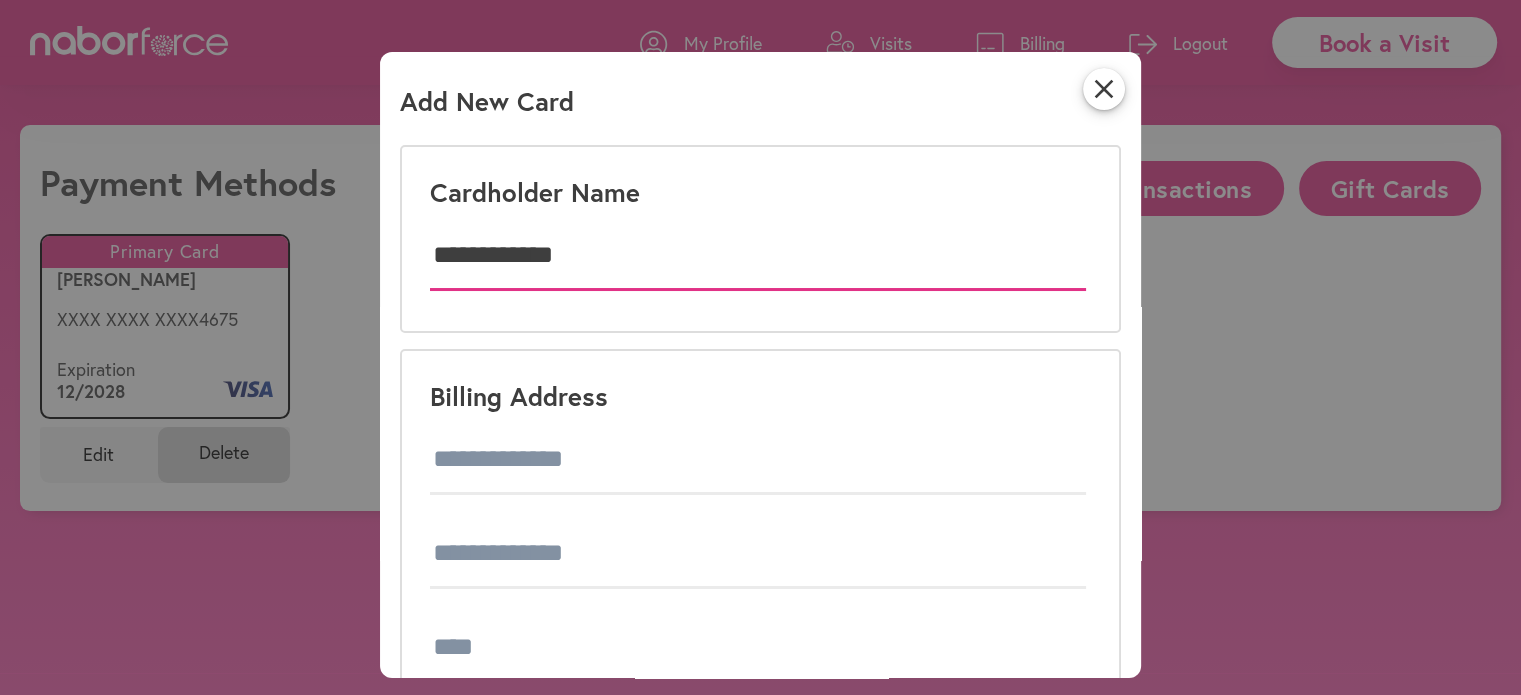 type on "**********" 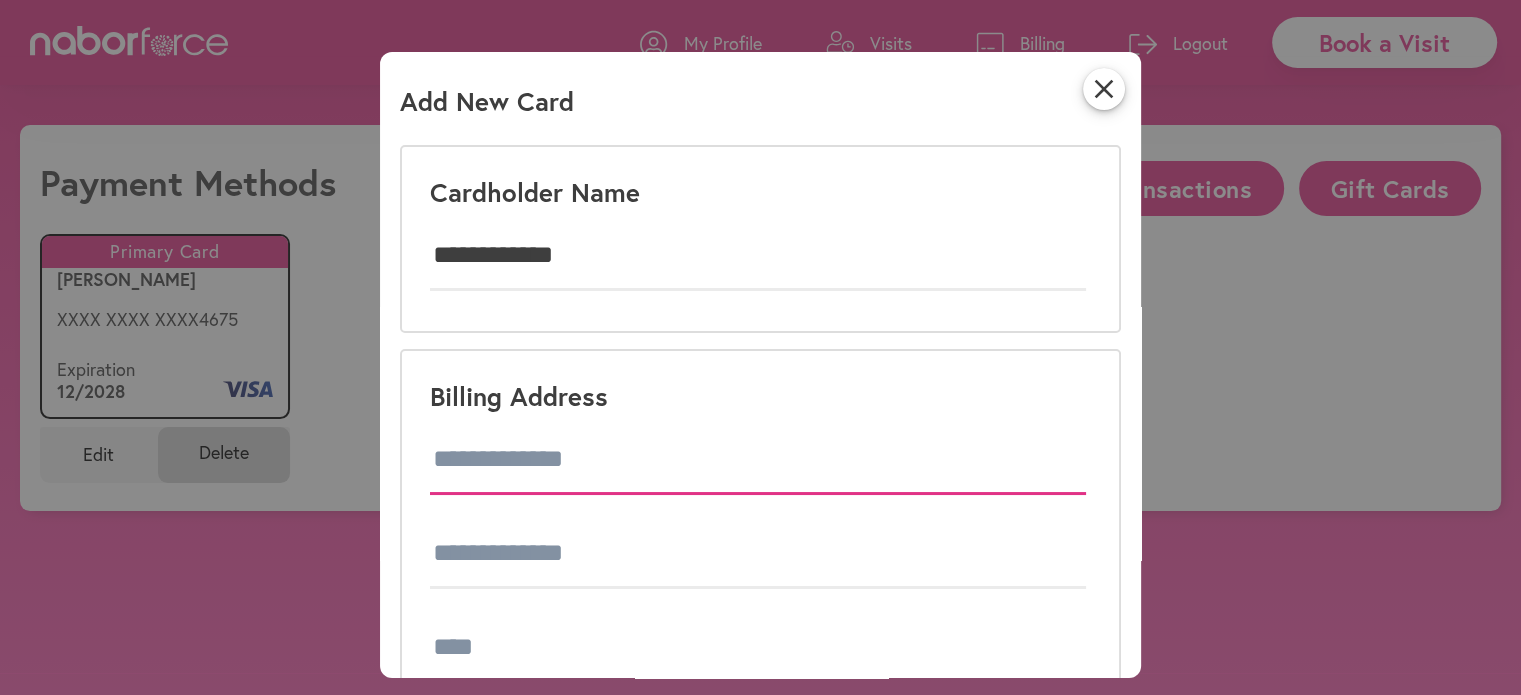 click at bounding box center [758, 460] 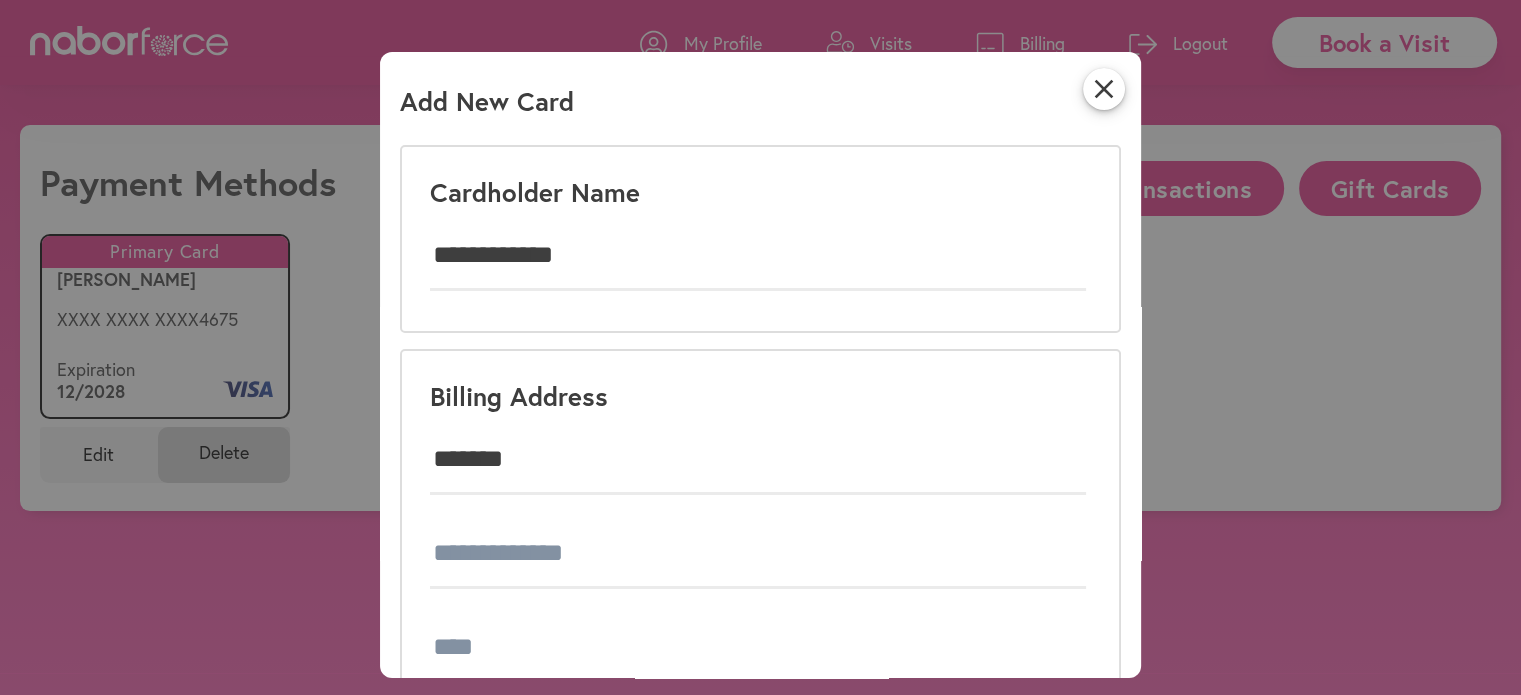 type on "**********" 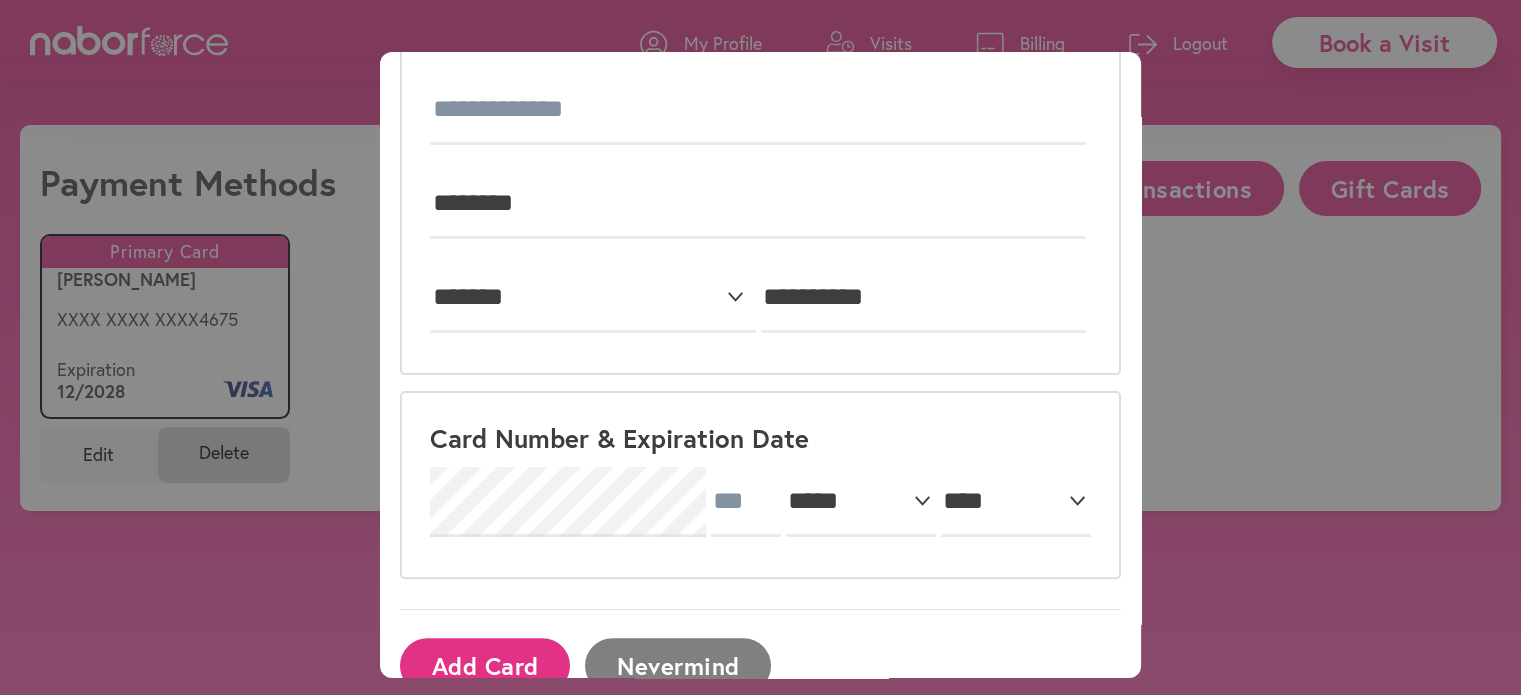 scroll, scrollTop: 486, scrollLeft: 0, axis: vertical 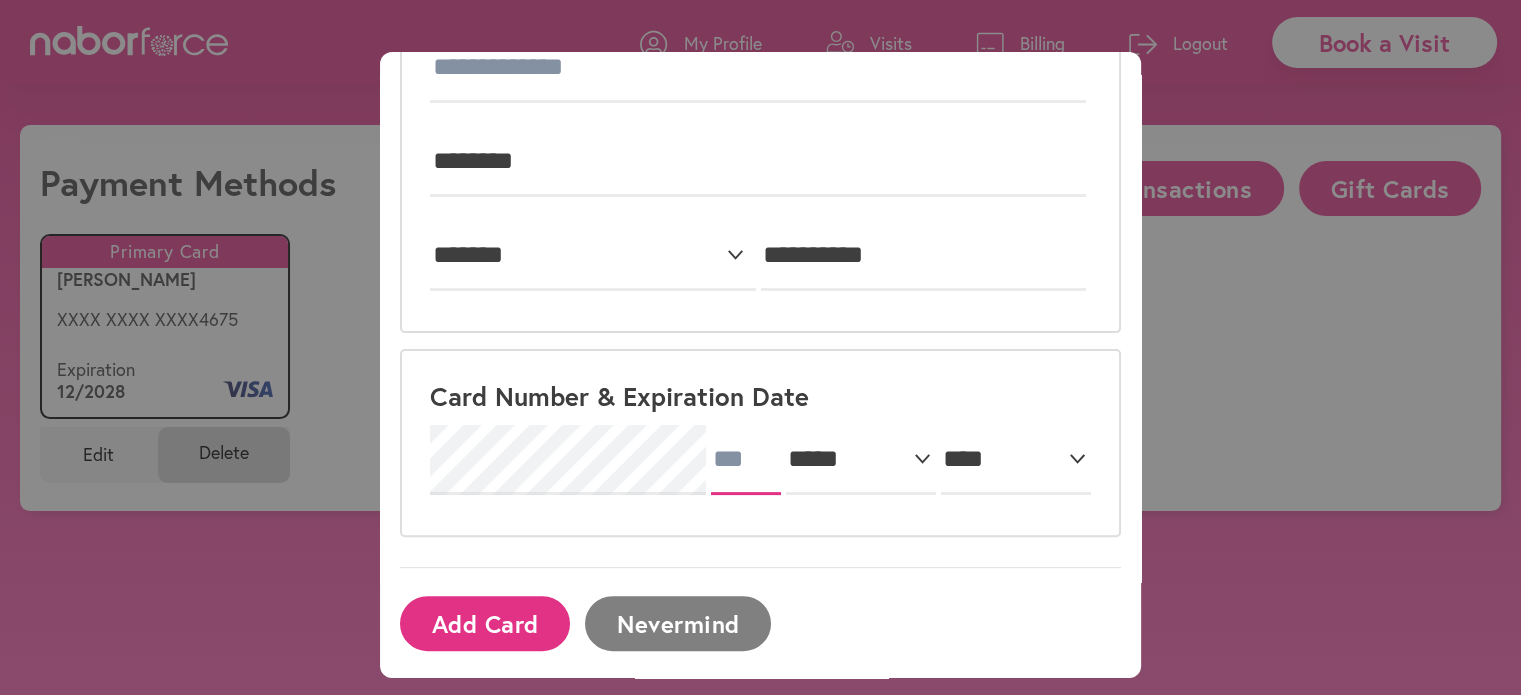 click at bounding box center [746, 460] 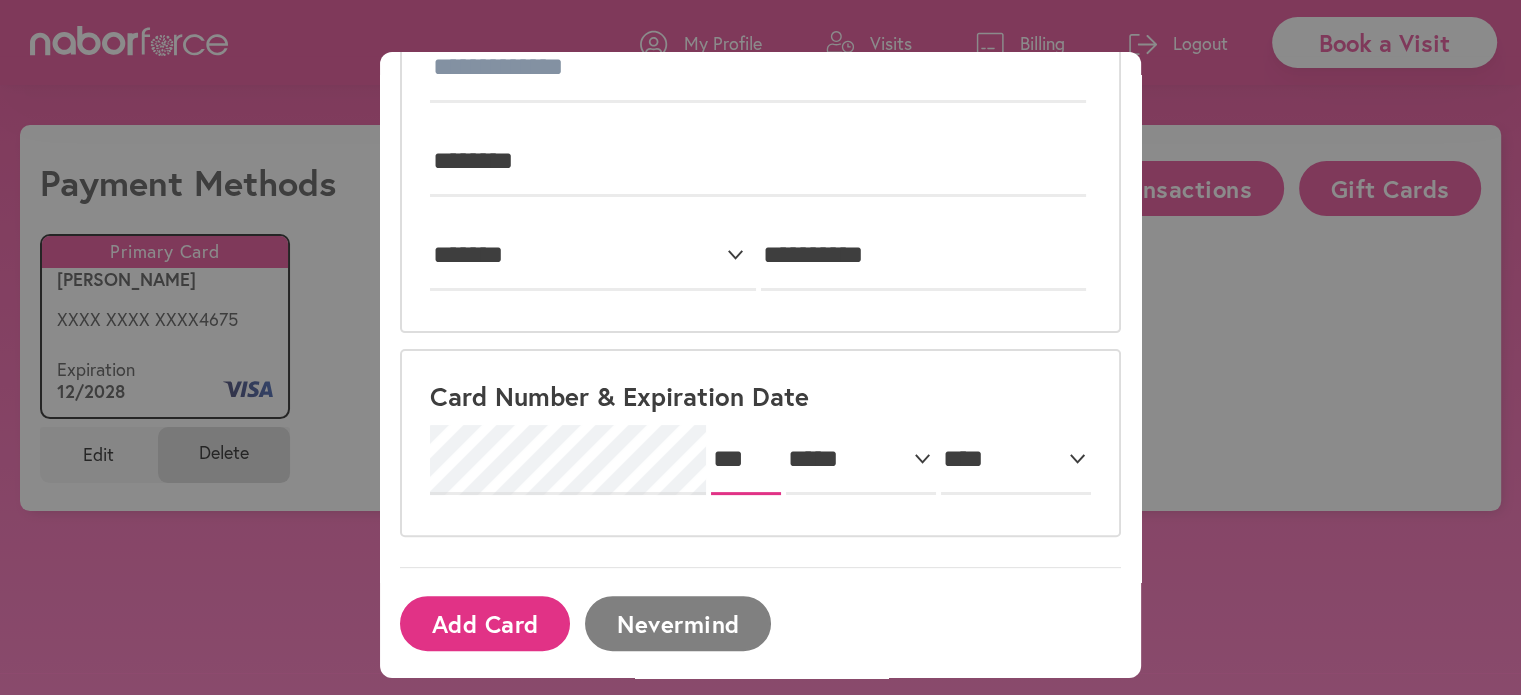 type on "***" 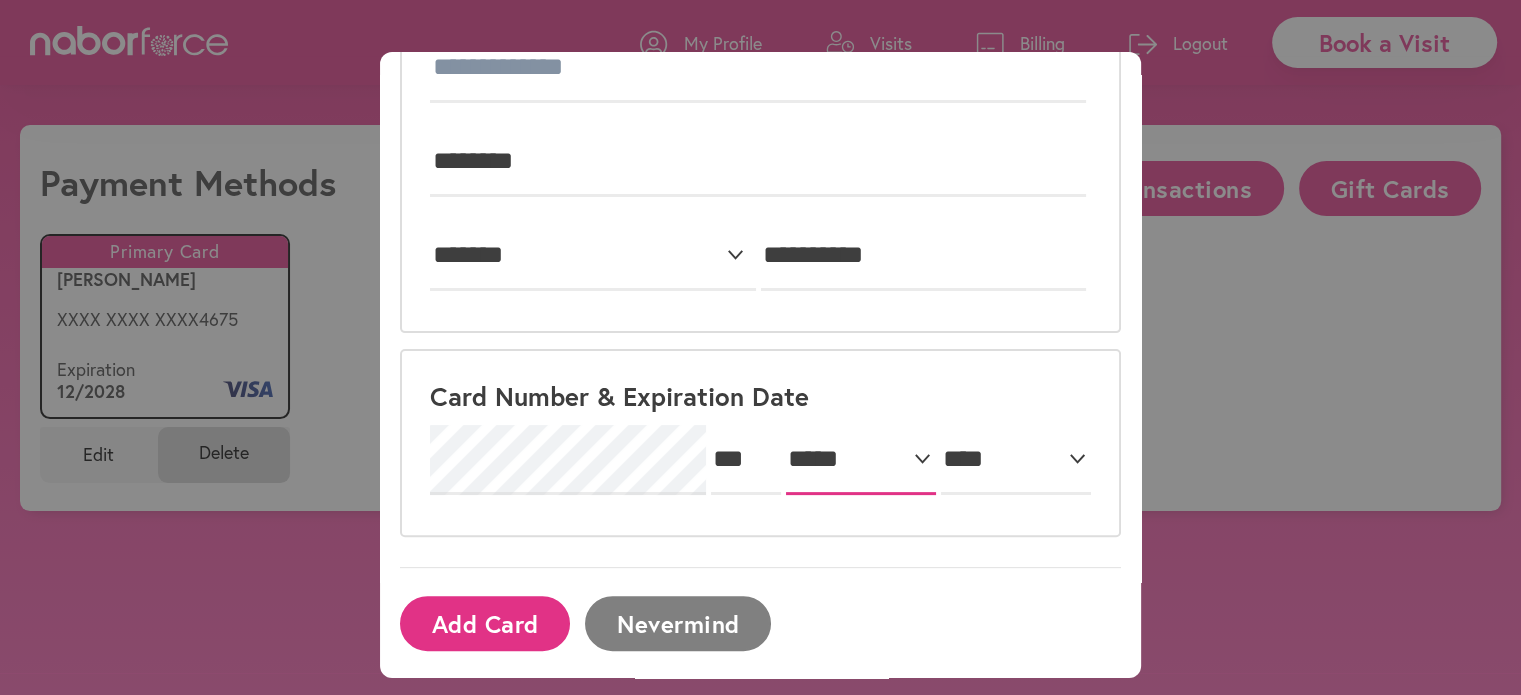 click on "***** * * * * * * * * * ** ** **" at bounding box center (861, 460) 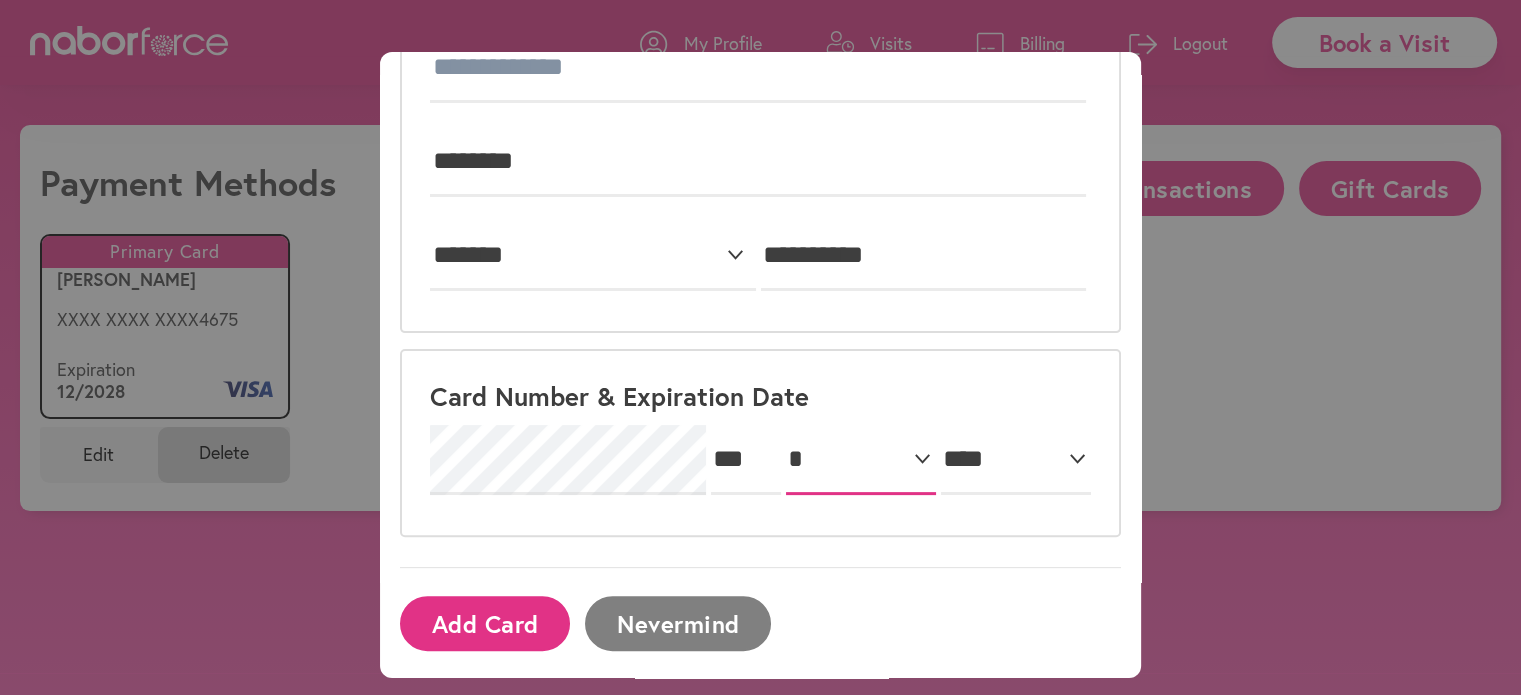 click on "***** * * * * * * * * * ** ** **" at bounding box center (861, 460) 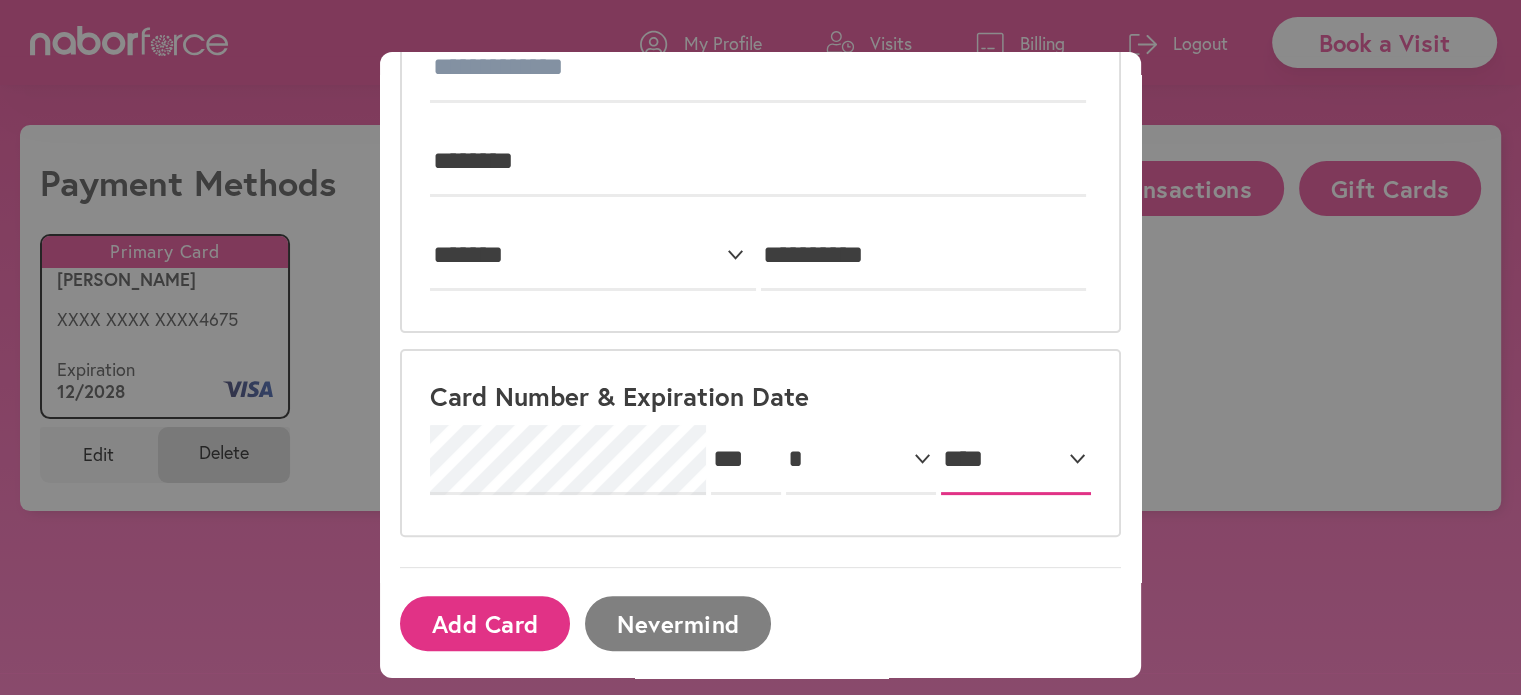 click on "**** **** **** **** **** **** **** **** **** **** **** **** **** **** **** **** **** **** **** **** ****" at bounding box center [1016, 460] 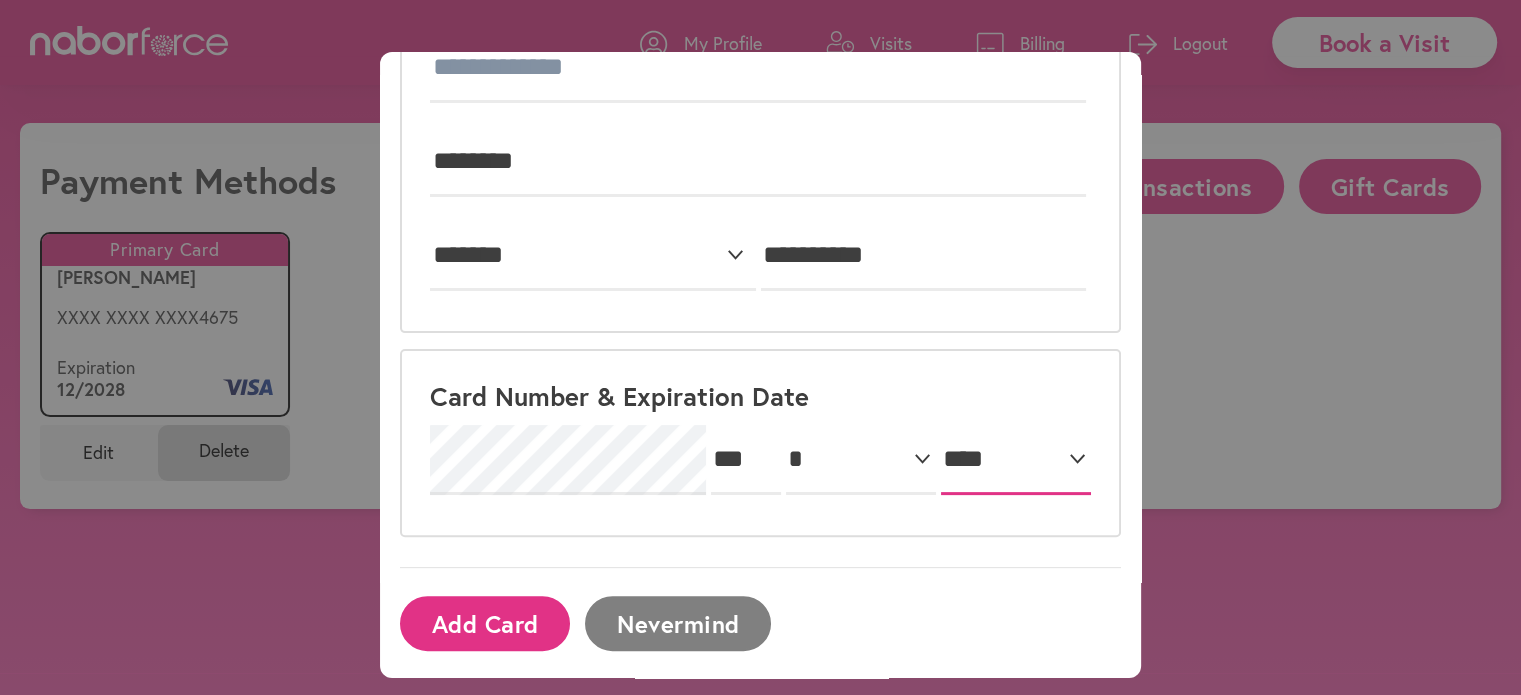 scroll, scrollTop: 0, scrollLeft: 0, axis: both 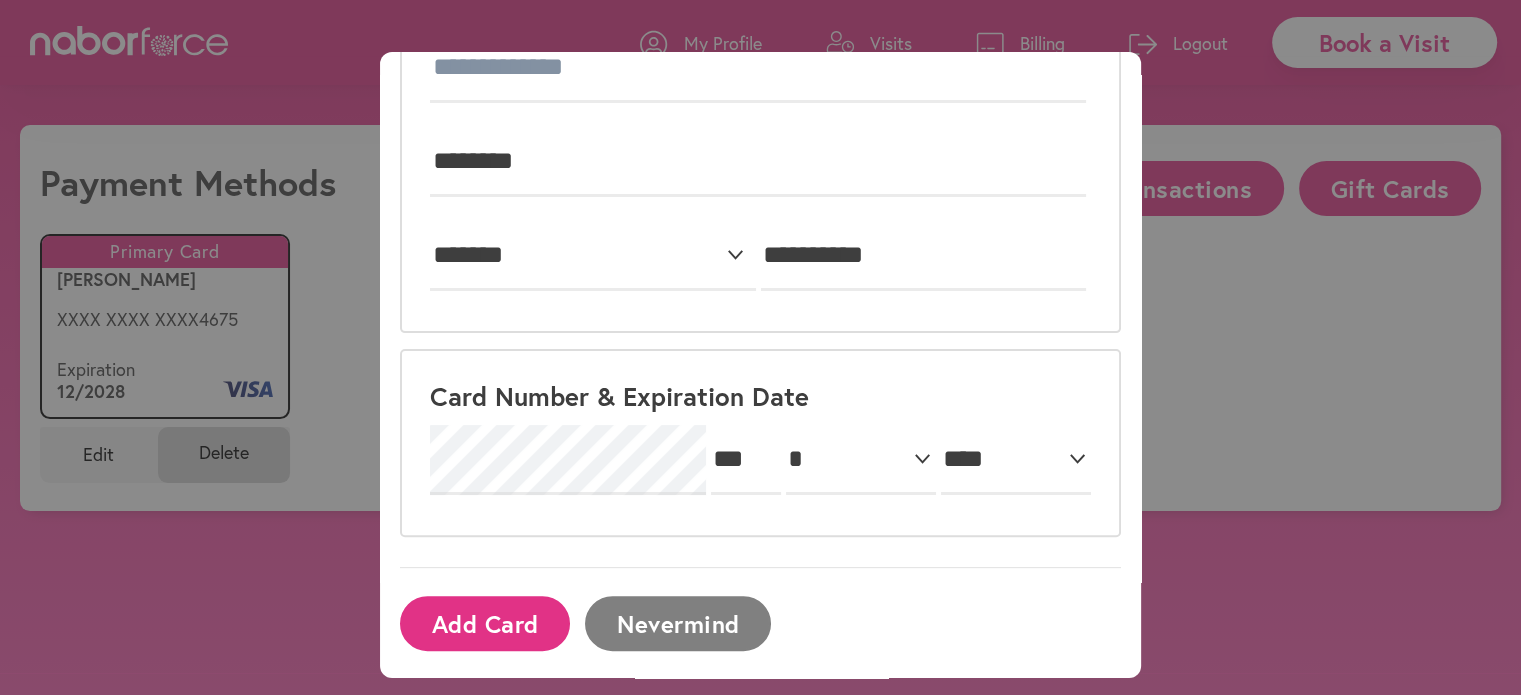 click on "Add Card" at bounding box center [485, 623] 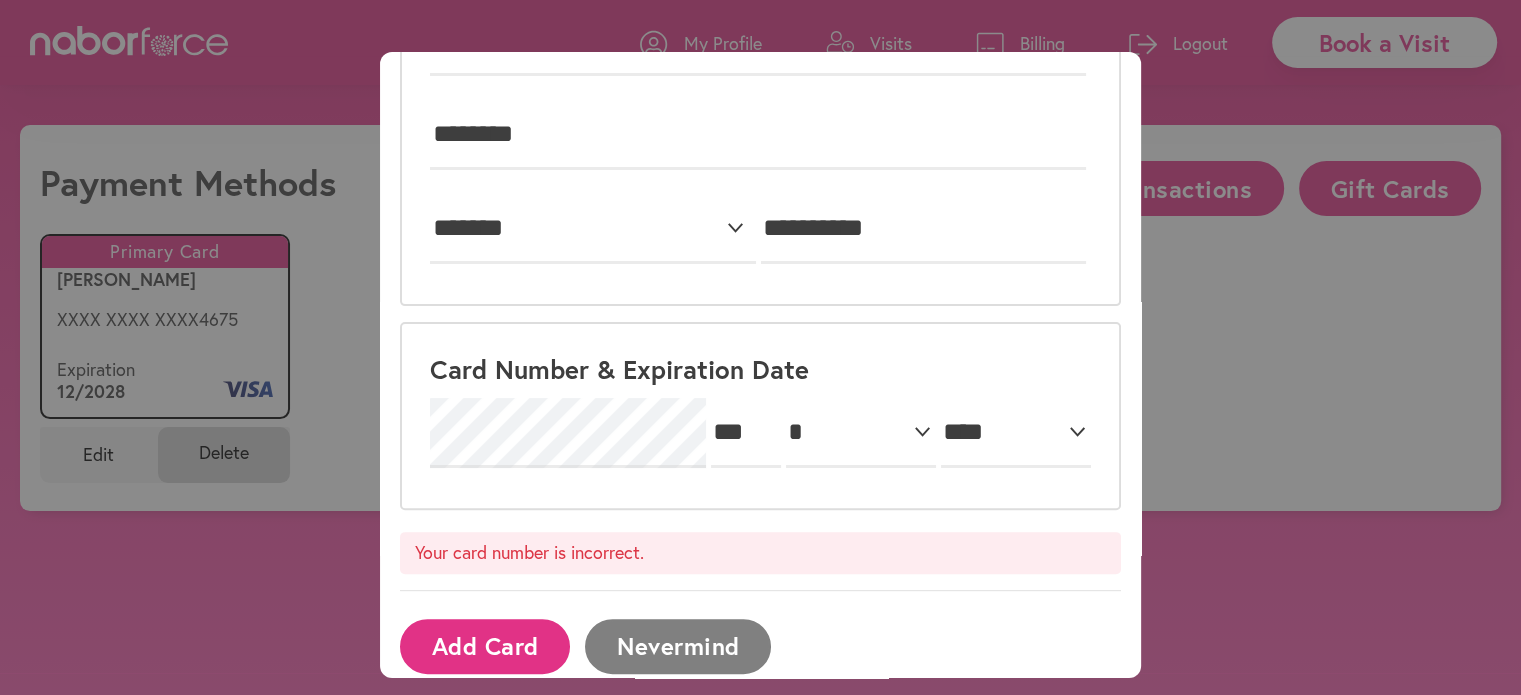 scroll, scrollTop: 536, scrollLeft: 0, axis: vertical 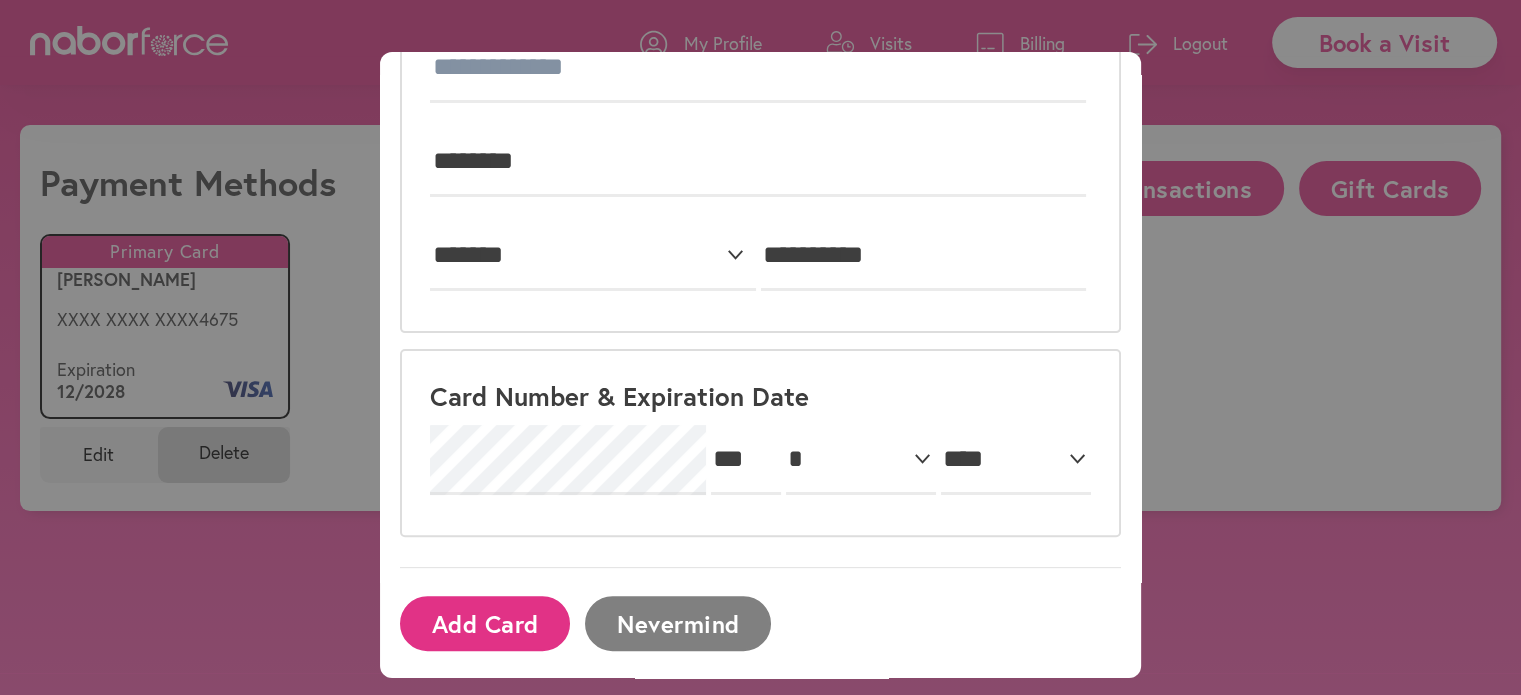 click on "Add Card" at bounding box center [485, 623] 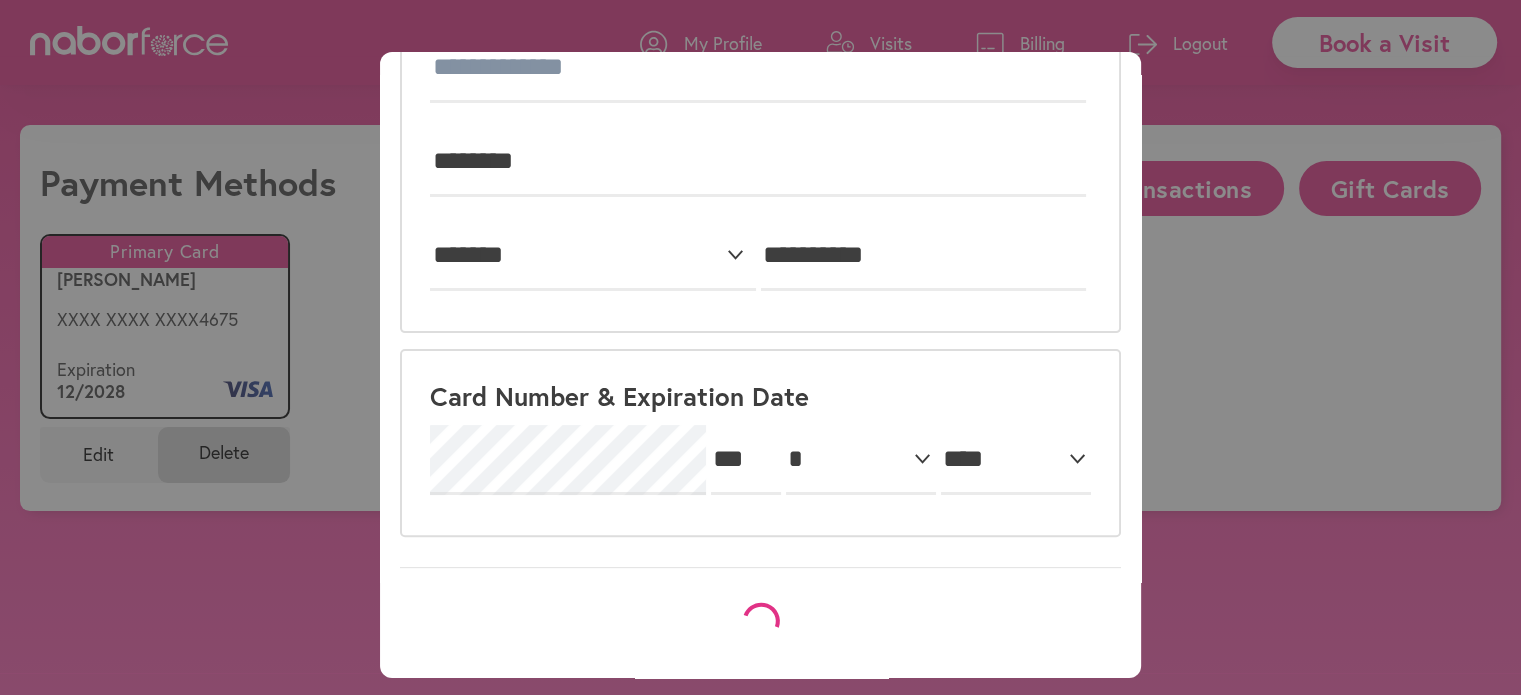 scroll, scrollTop: 0, scrollLeft: 0, axis: both 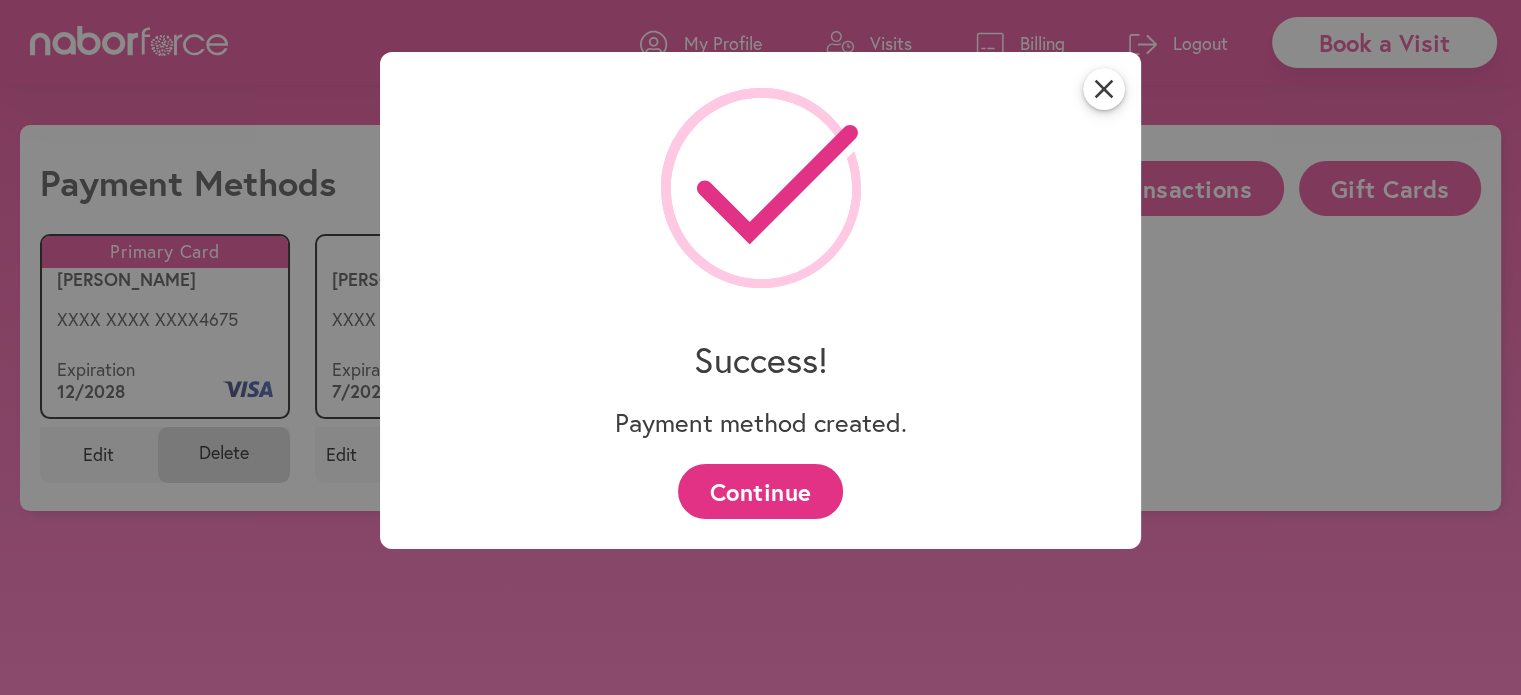 click on "Continue" at bounding box center (760, 491) 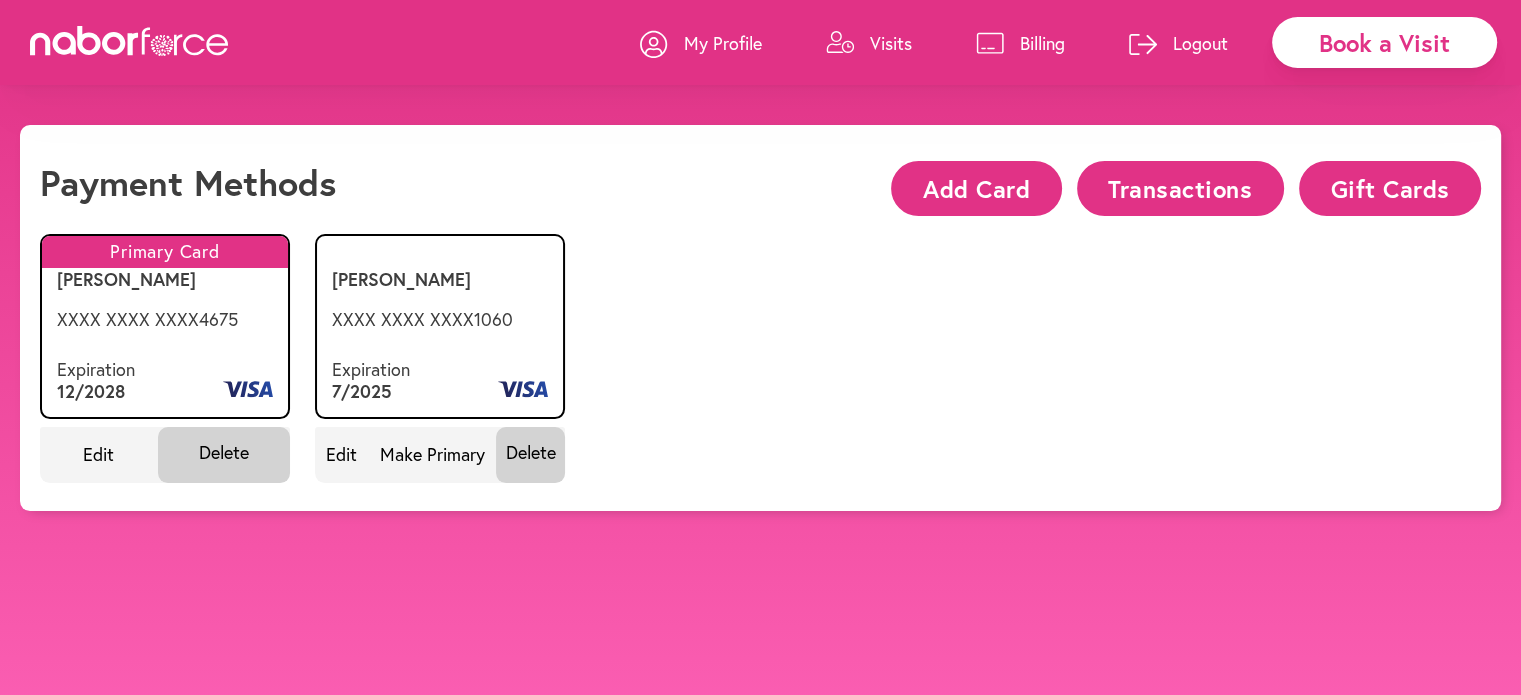 click on "image/svg+xml [PERSON_NAME] Expiration 7 / 2025 XXXX XXXX XXXX  1060" at bounding box center (440, 326) 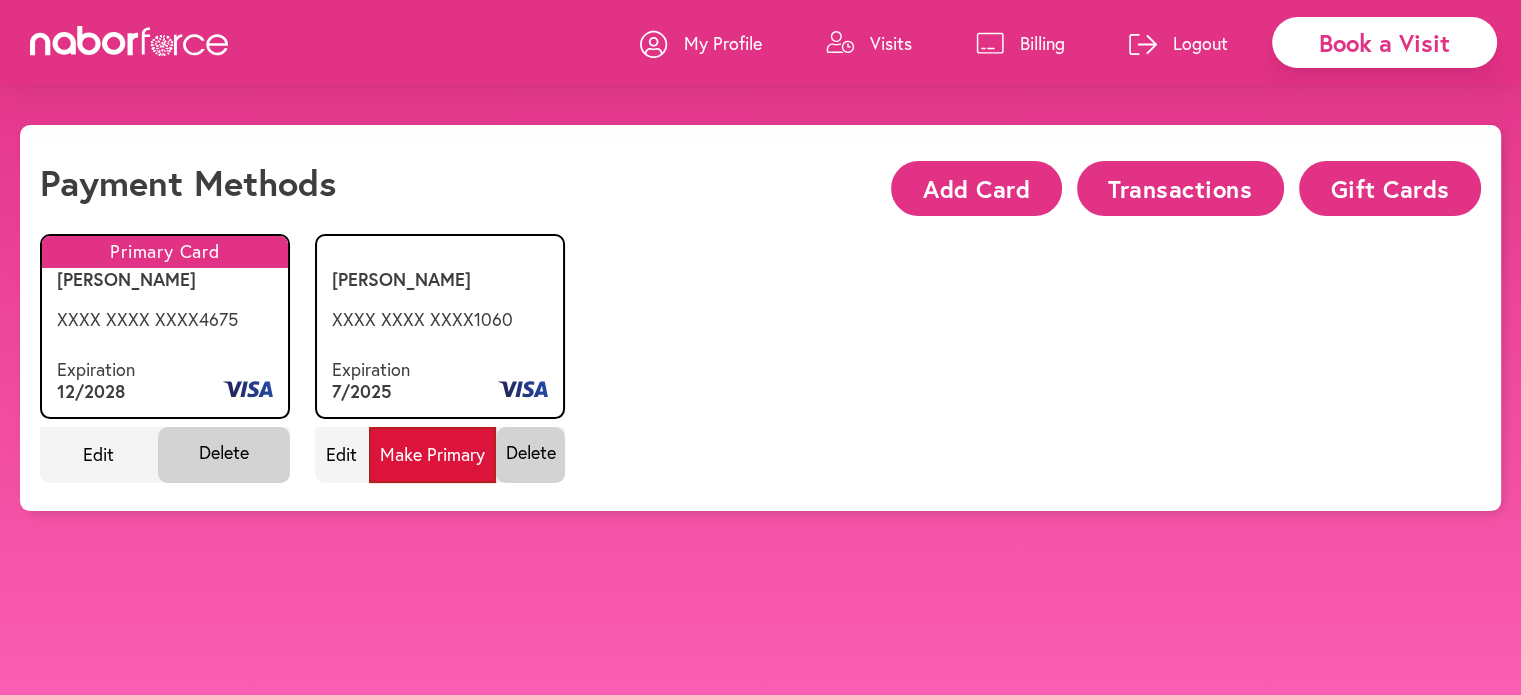 click on "Make Primary" at bounding box center [433, 455] 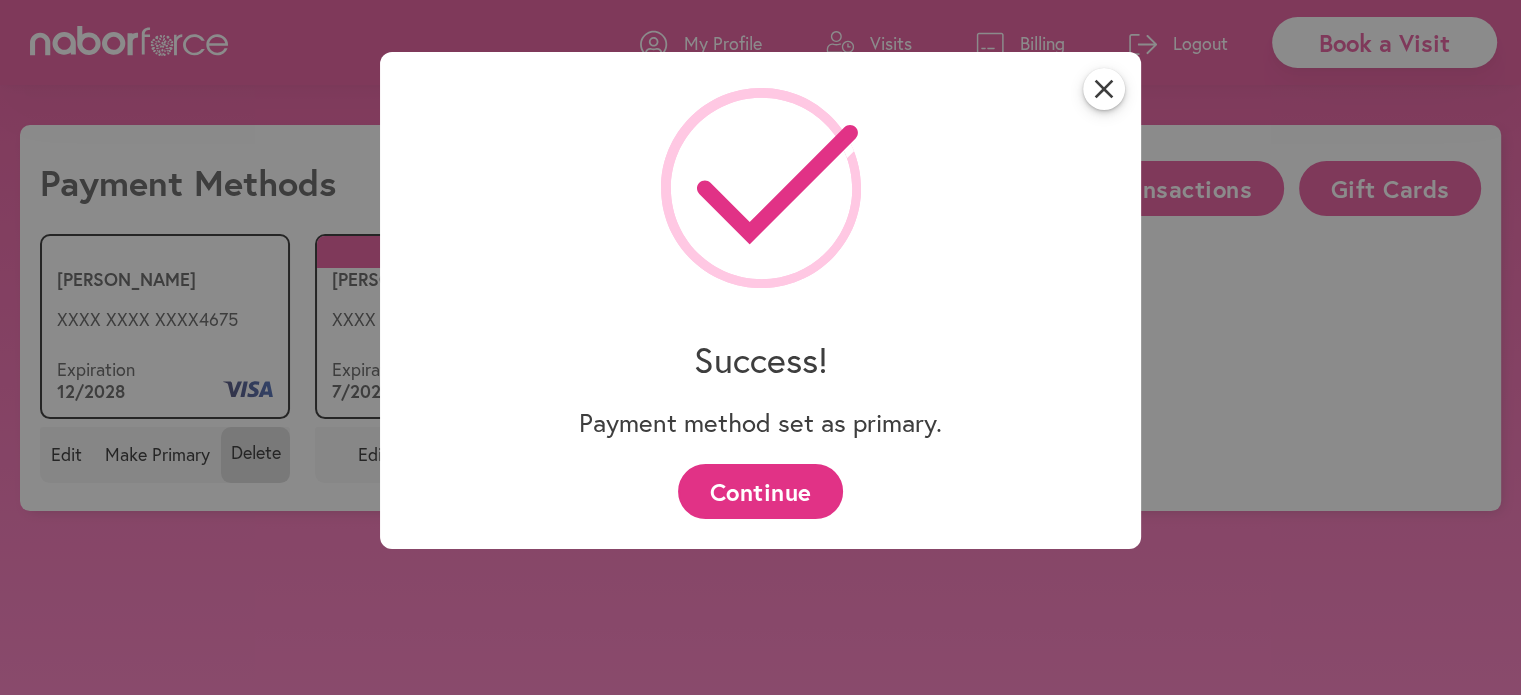 click on "Continue" at bounding box center (760, 491) 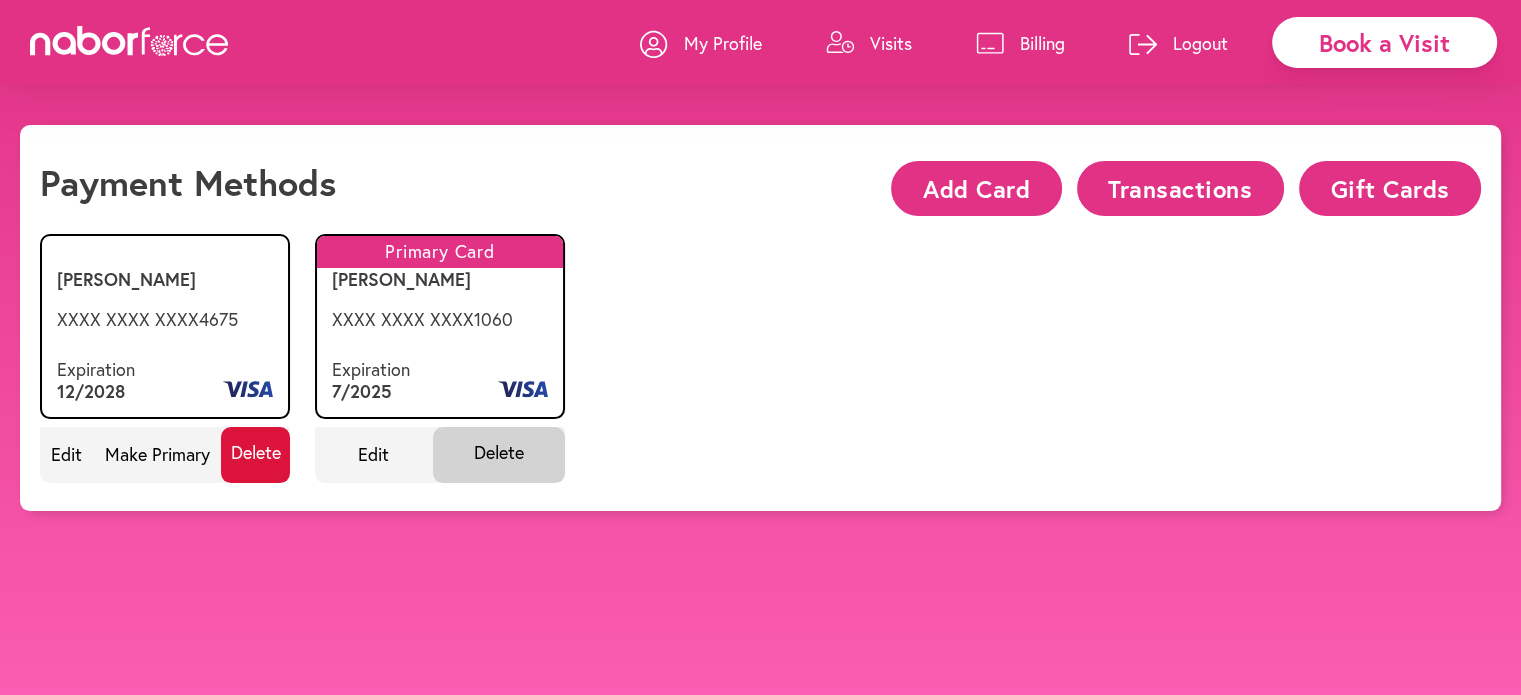 click on "Delete" at bounding box center [255, 455] 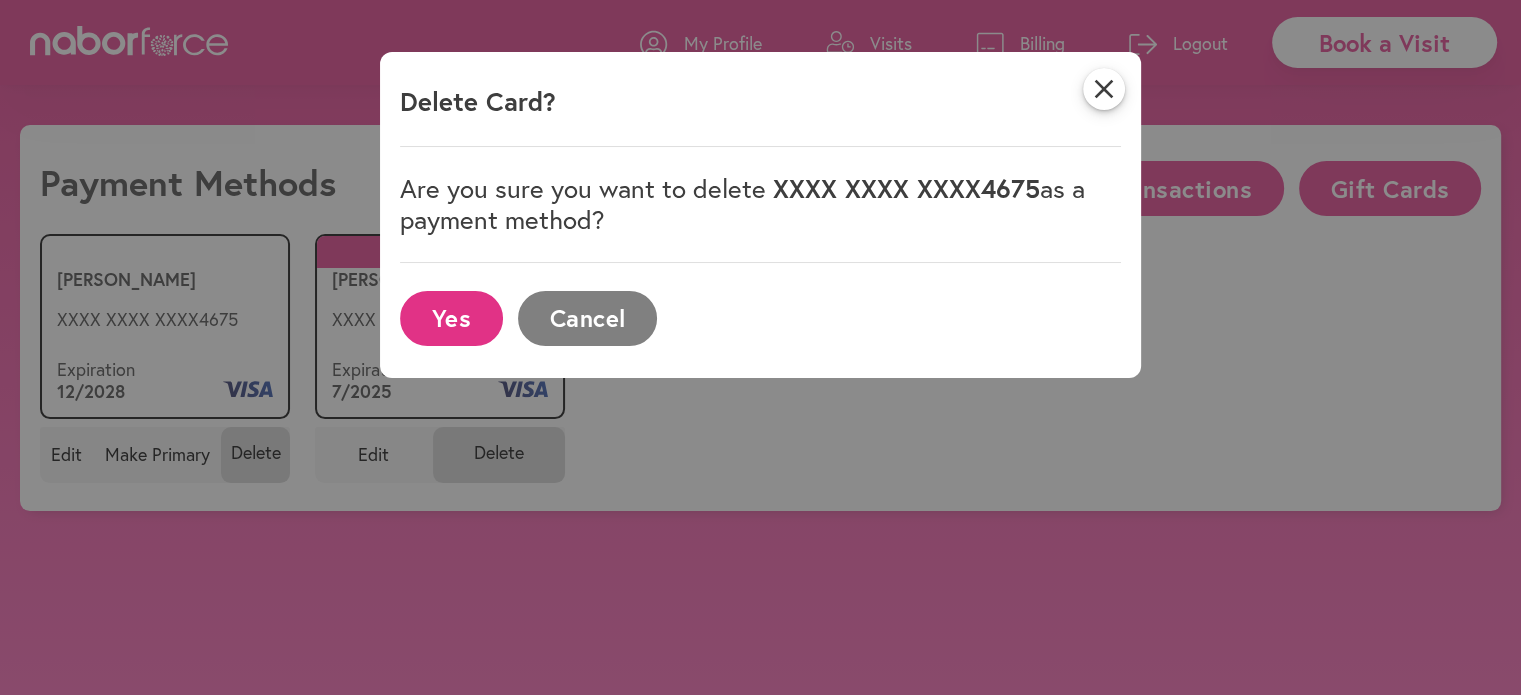 click on "Yes" at bounding box center [451, 318] 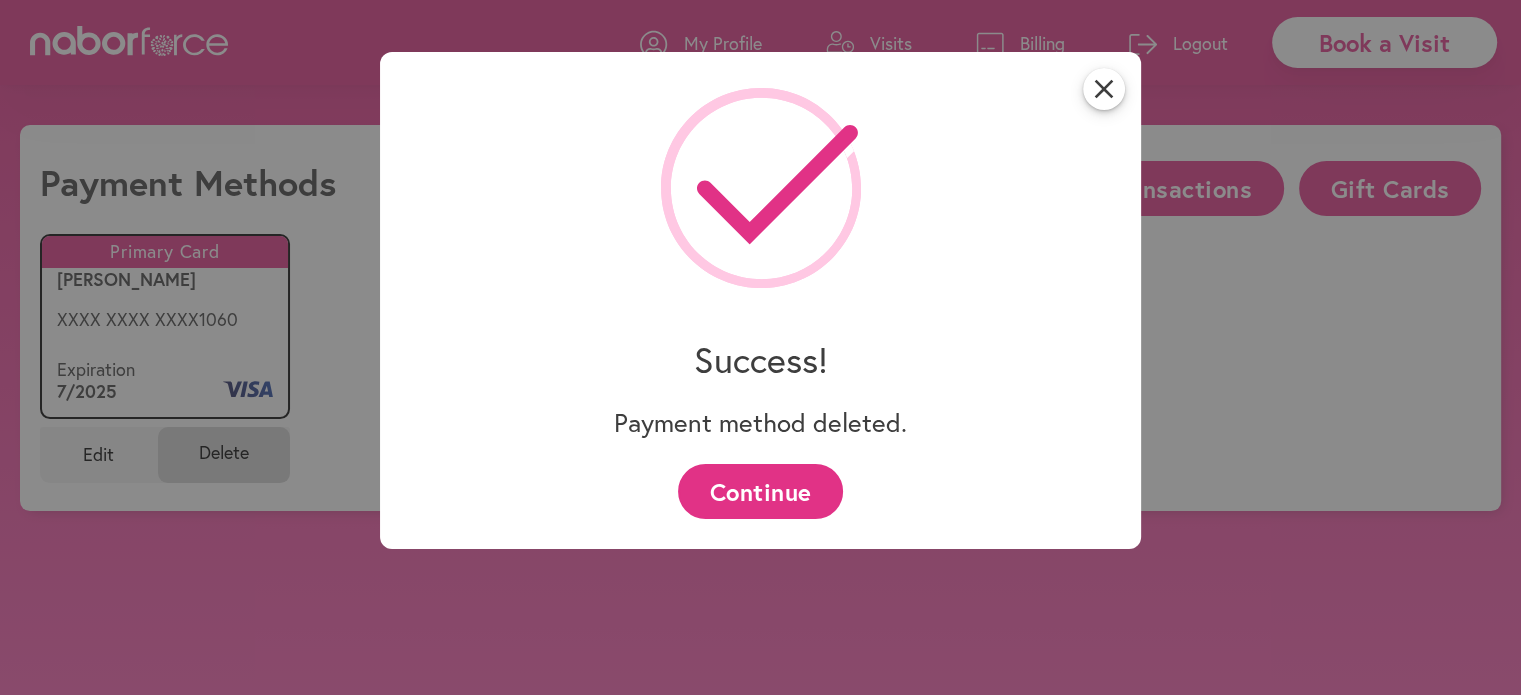 click on "Continue" at bounding box center (760, 491) 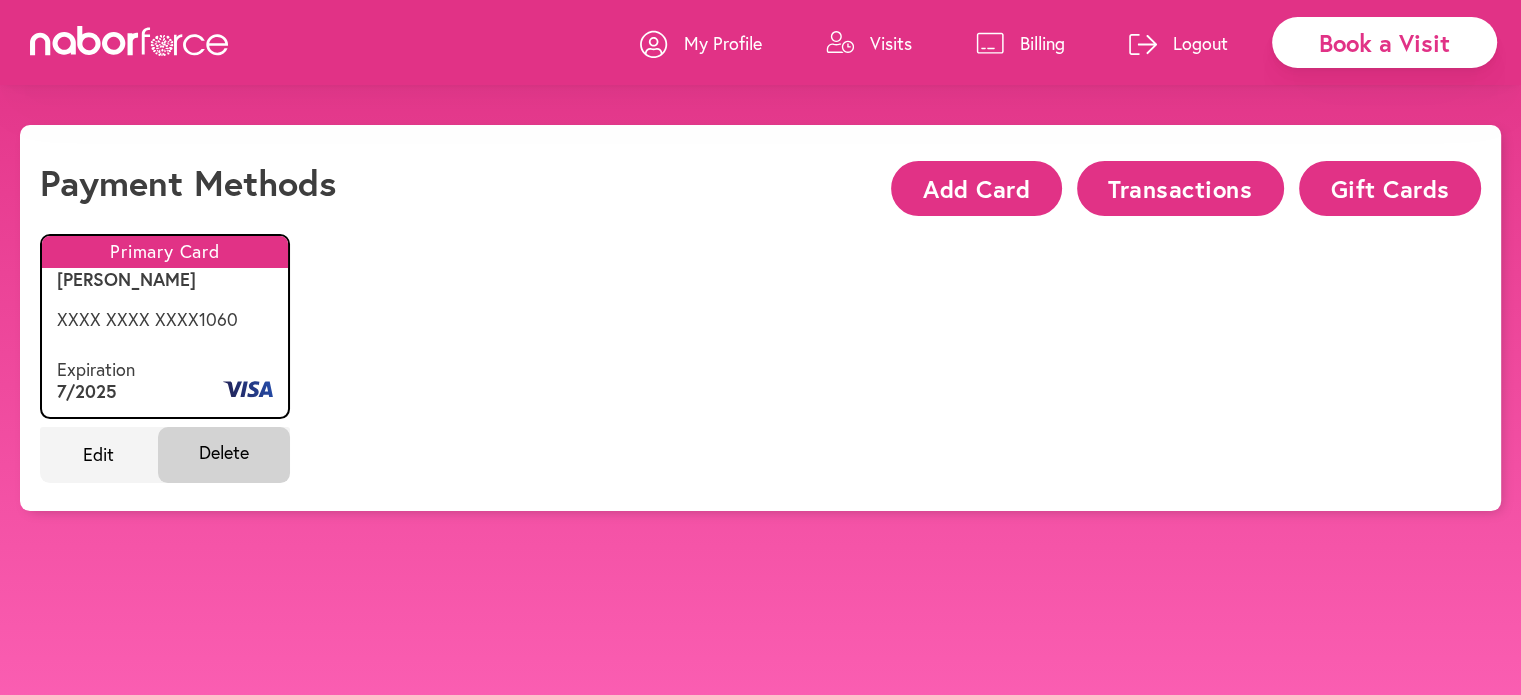 click on "Book a Visit" at bounding box center (1384, 42) 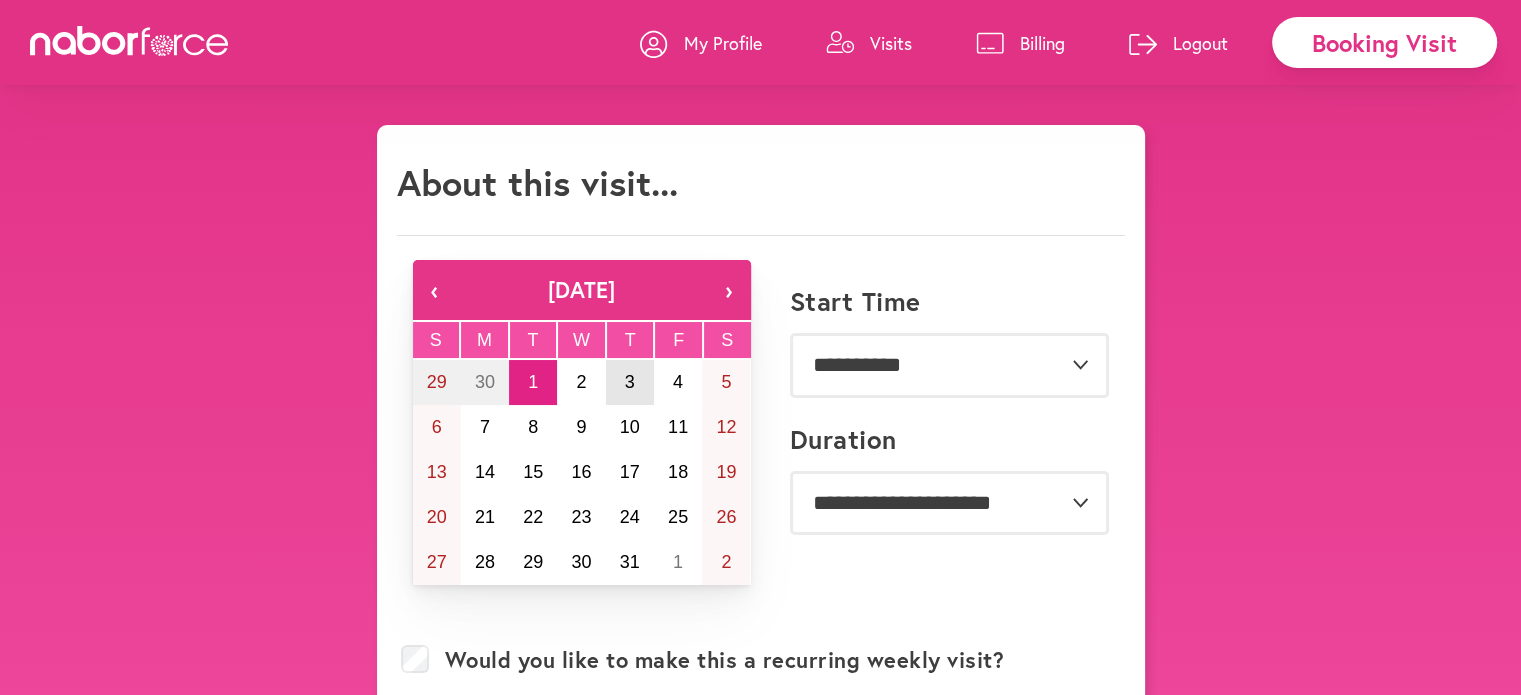 click on "3" at bounding box center (630, 382) 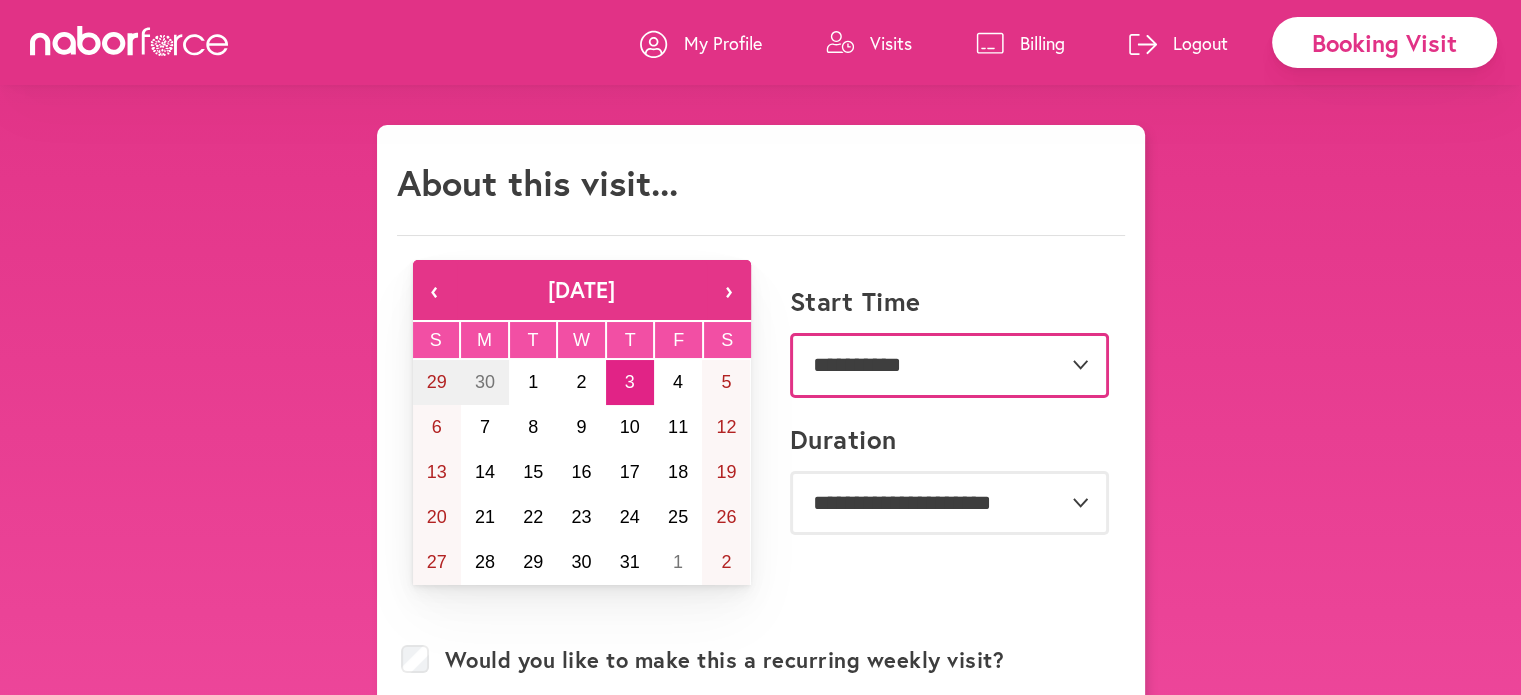 click on "**********" at bounding box center [949, 365] 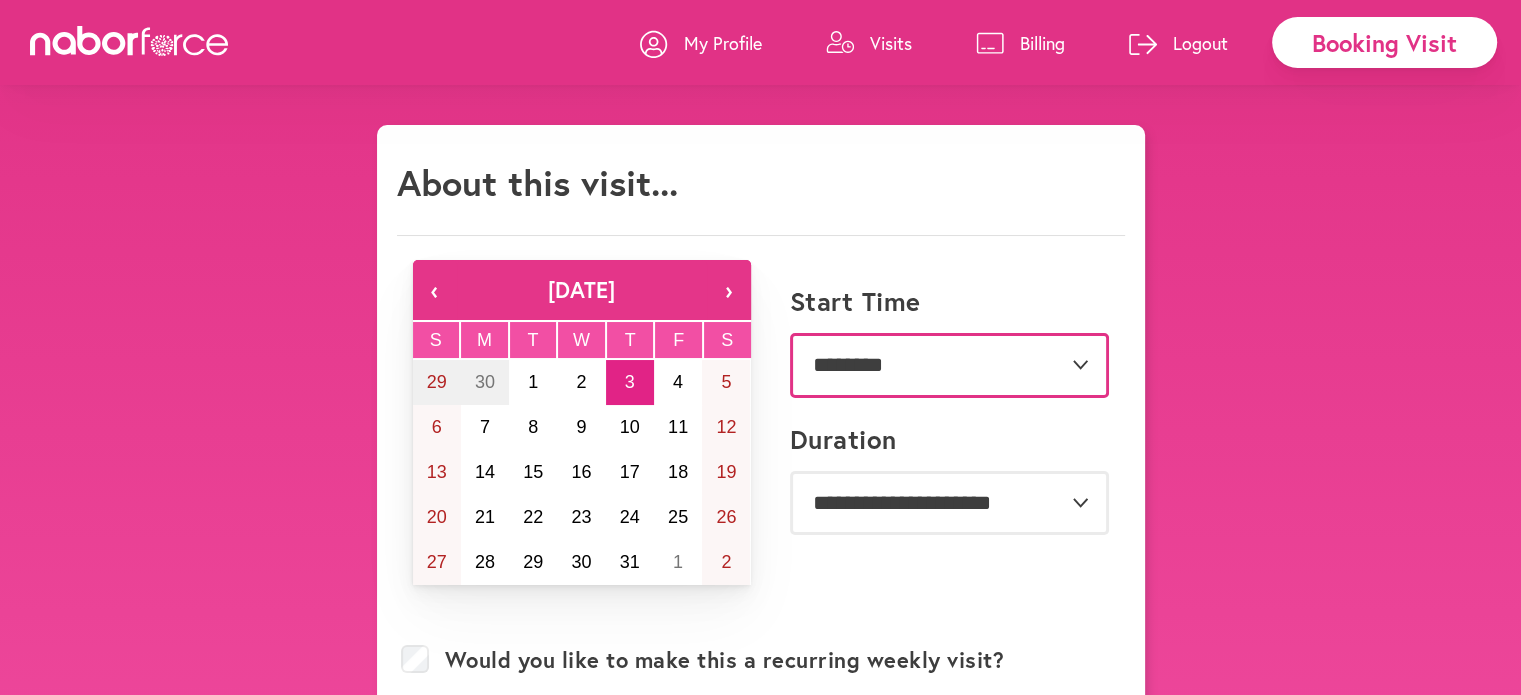 click on "**********" at bounding box center [949, 365] 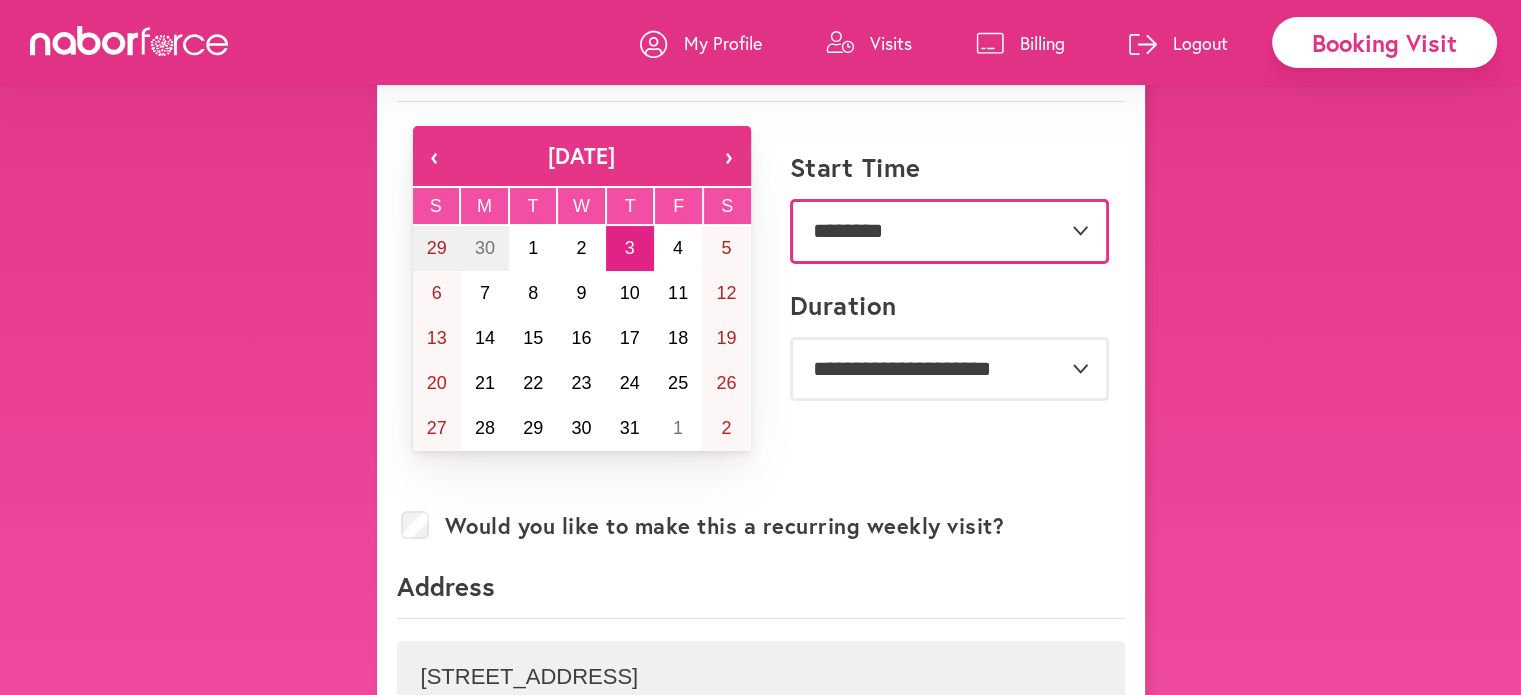 scroll, scrollTop: 200, scrollLeft: 0, axis: vertical 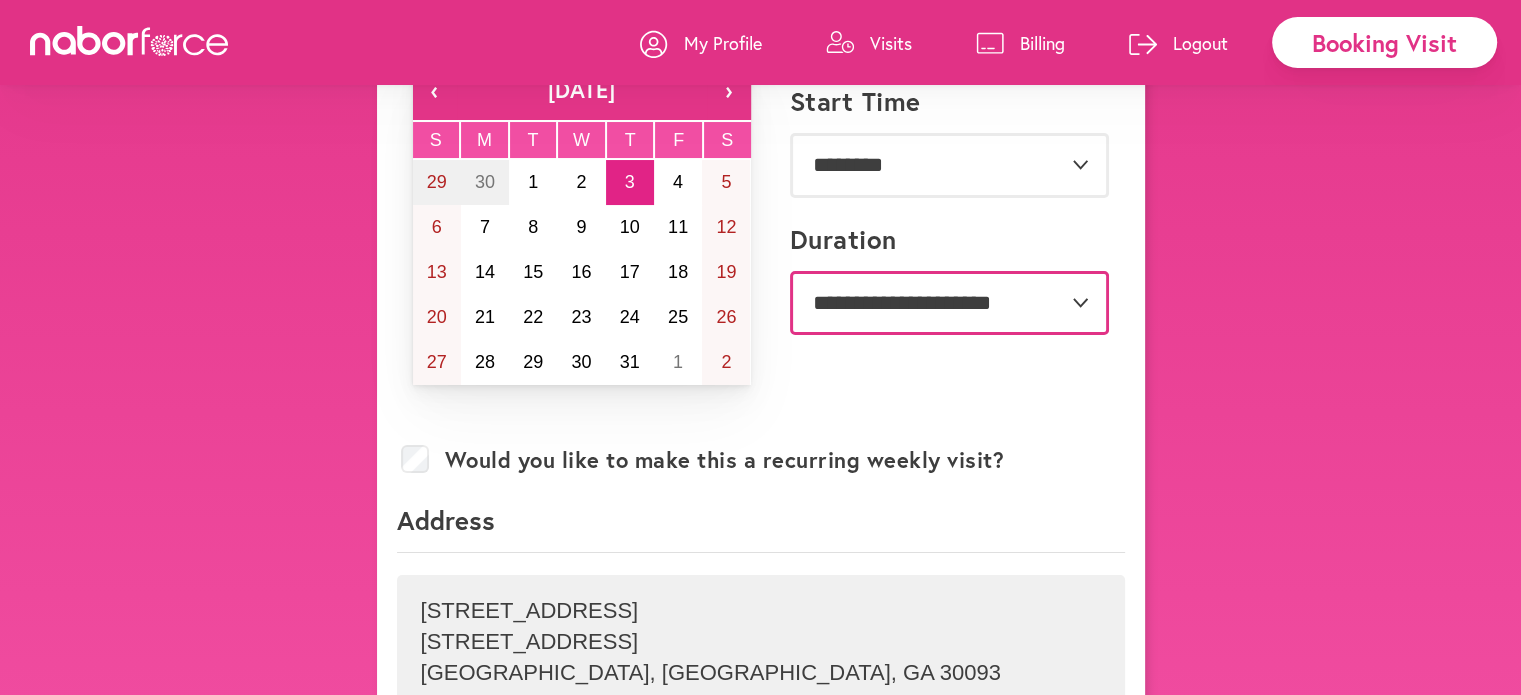 click on "**********" at bounding box center (949, 303) 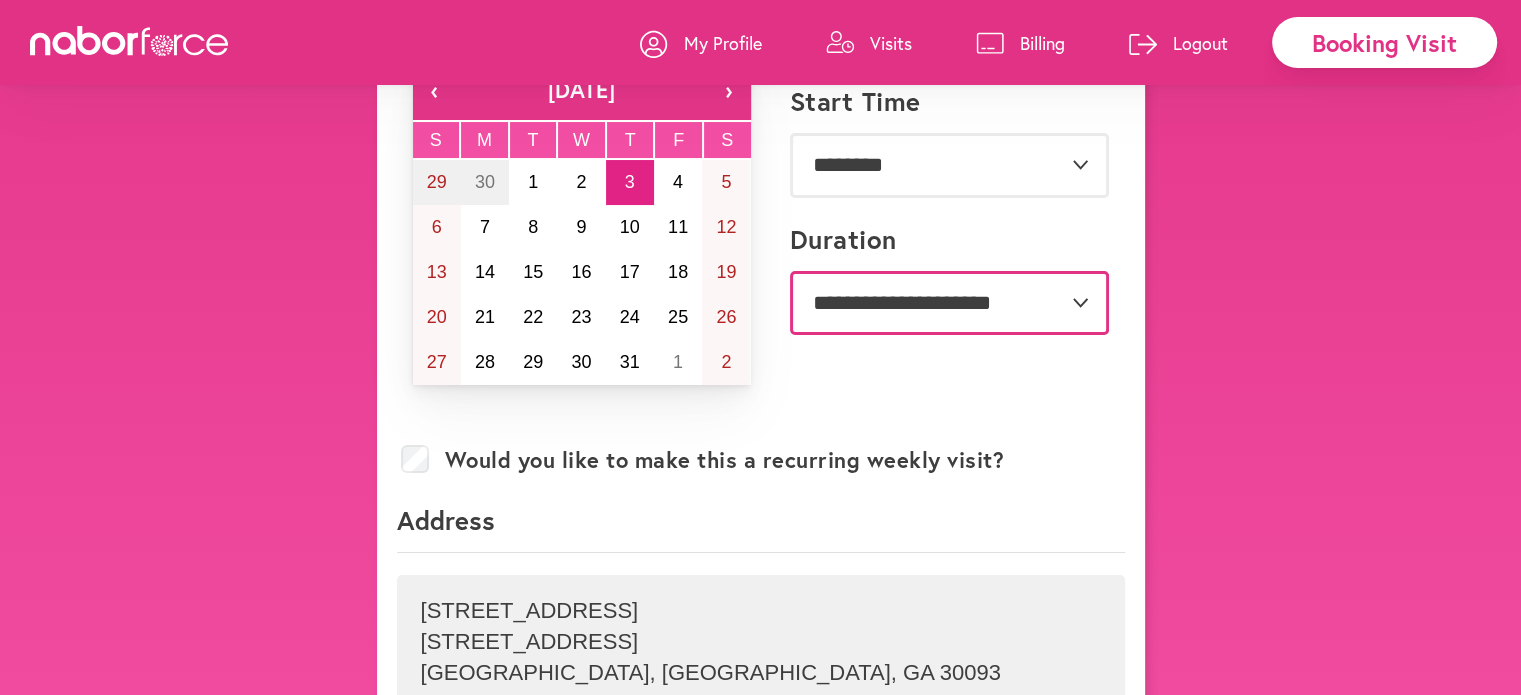 select on "***" 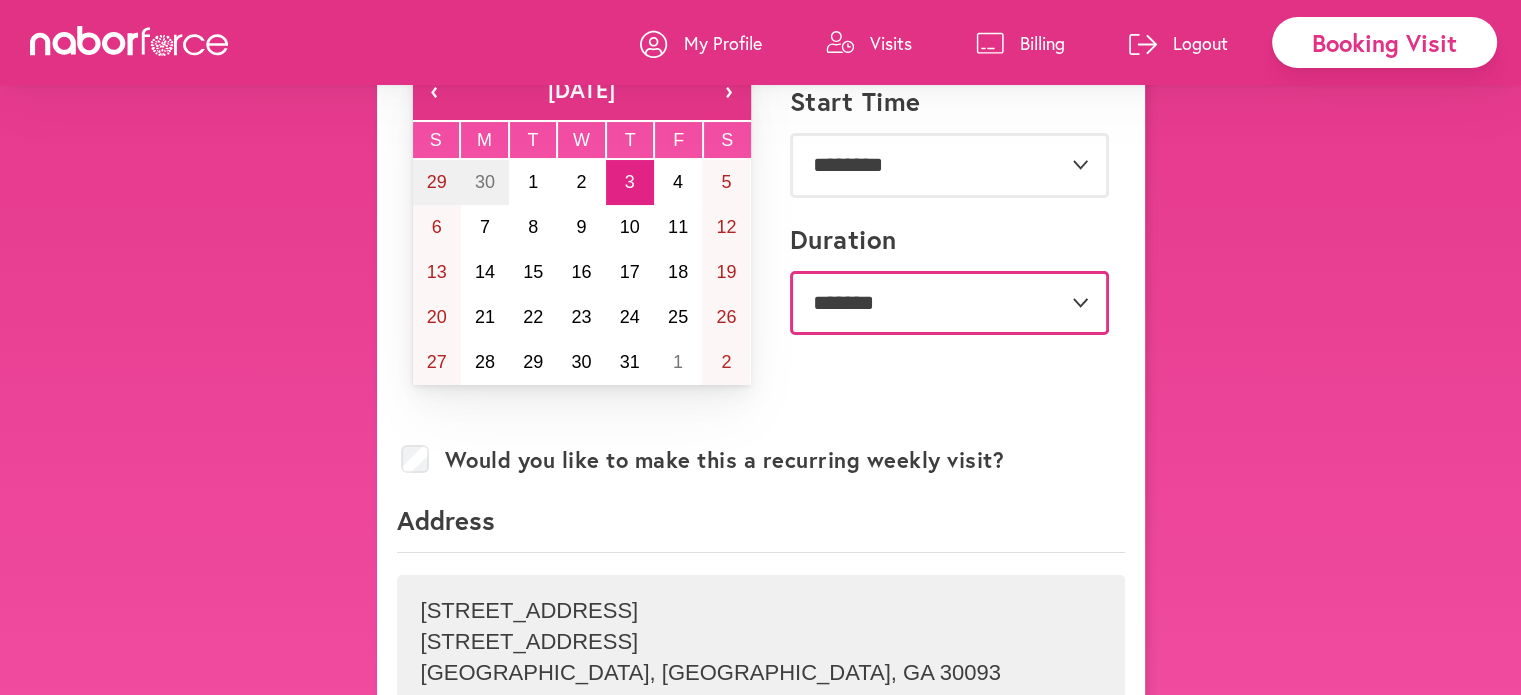 click on "**********" at bounding box center [949, 303] 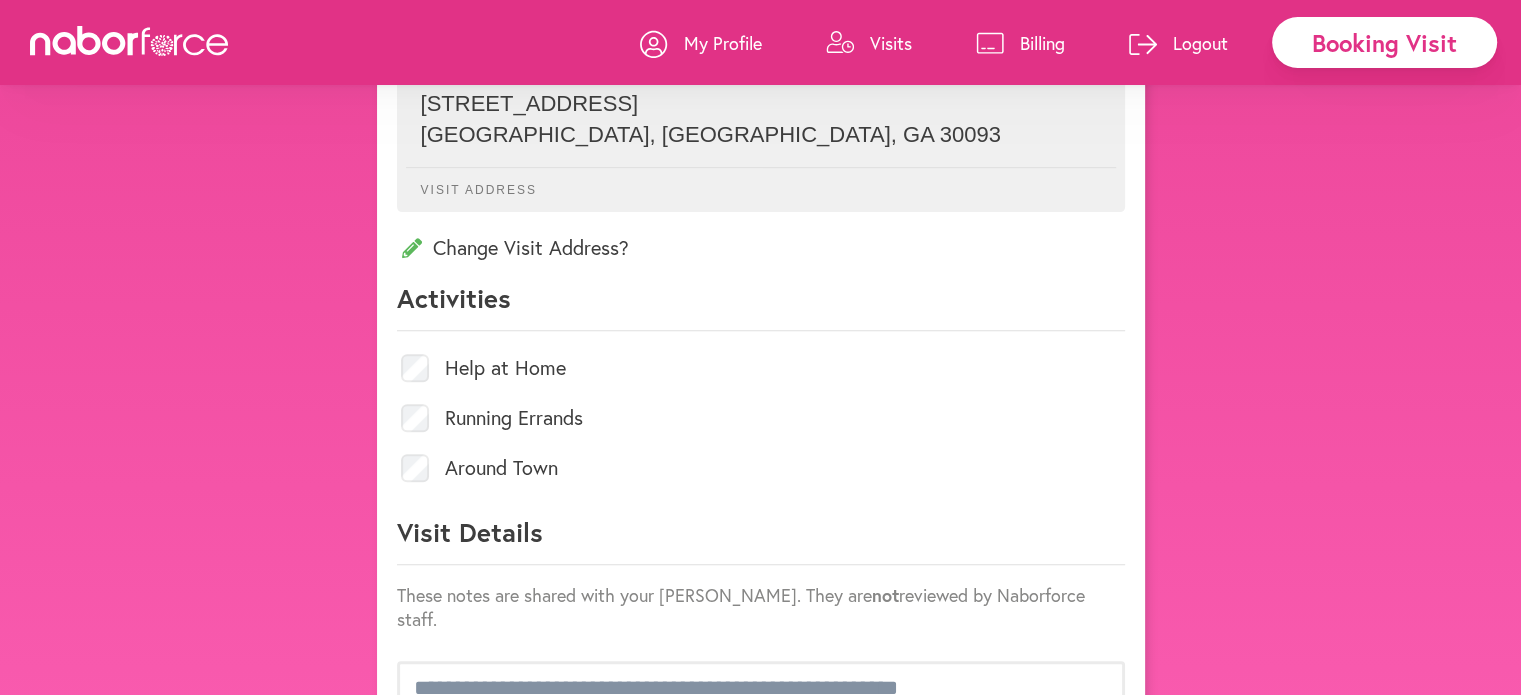 scroll, scrollTop: 800, scrollLeft: 0, axis: vertical 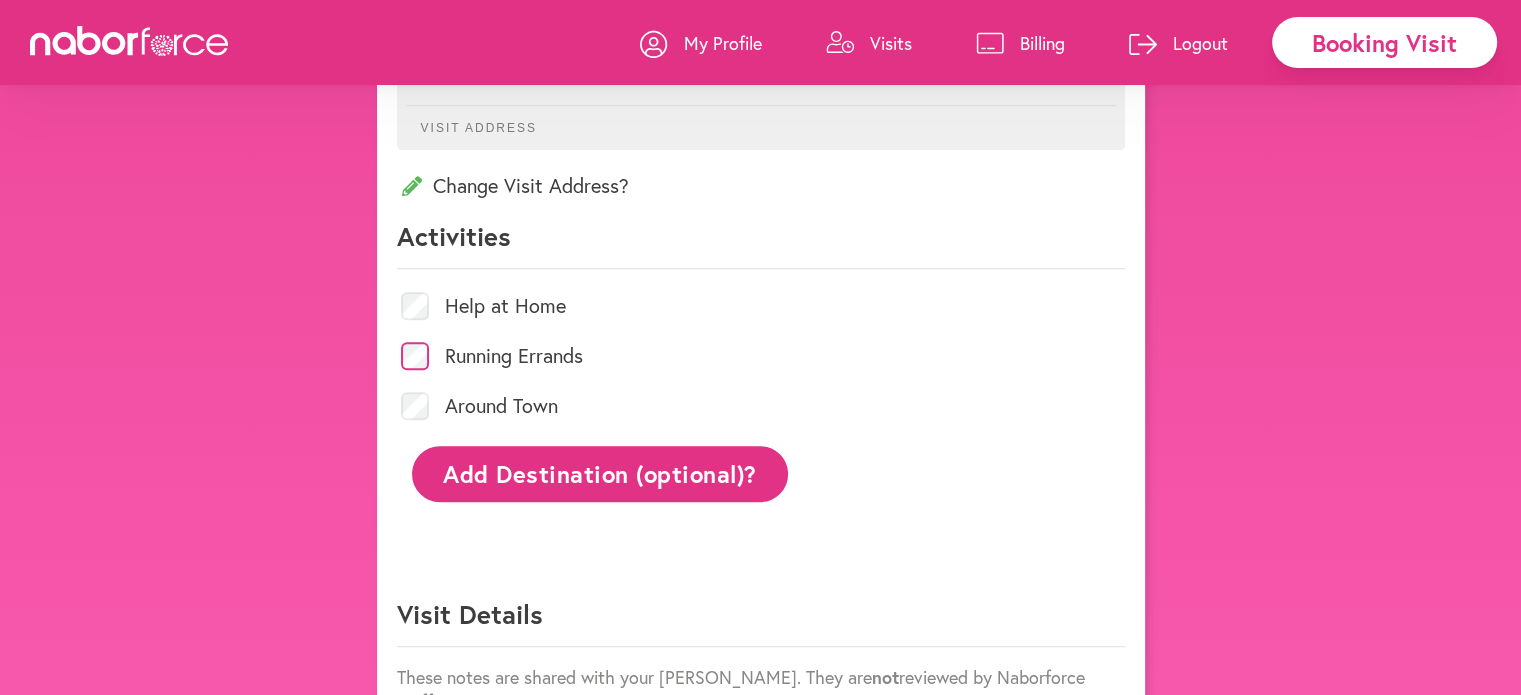 click on "Add Destination (optional)?" 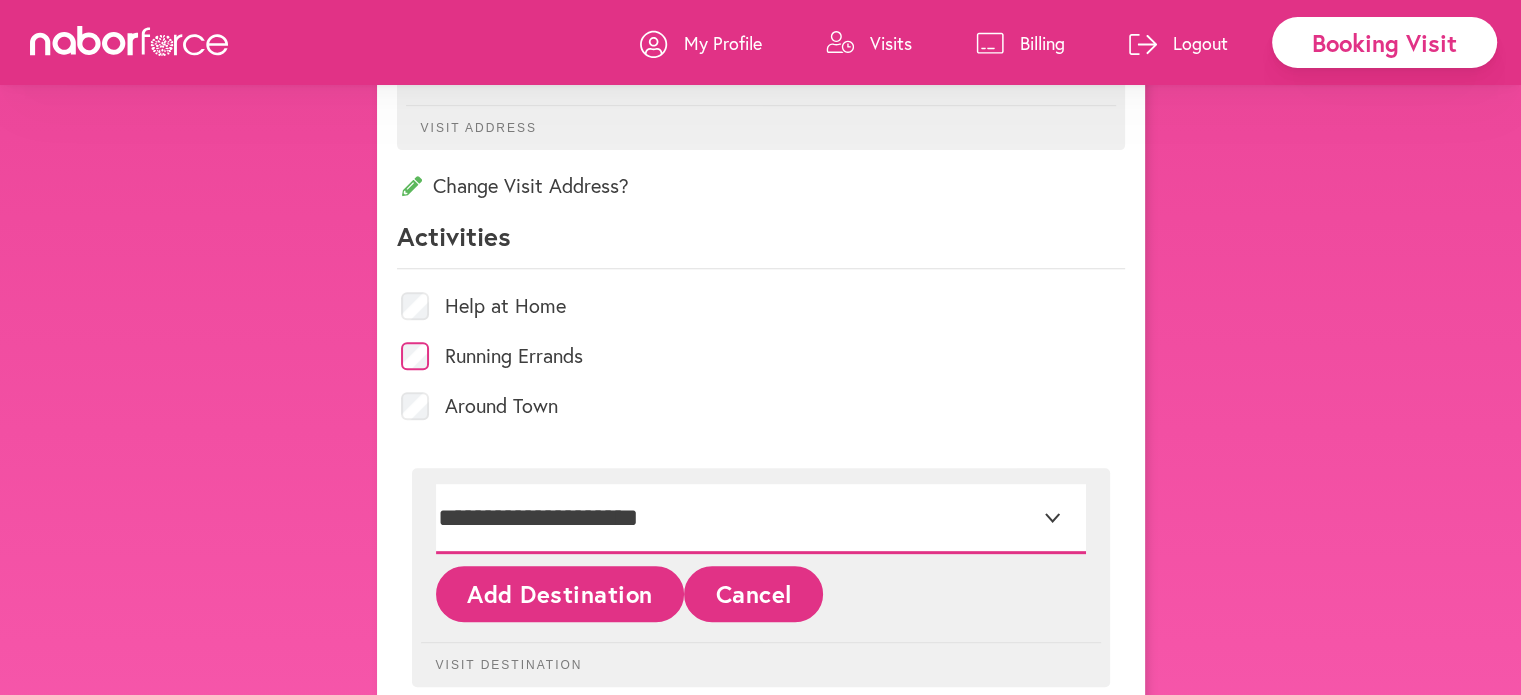click on "**********" at bounding box center [761, 519] 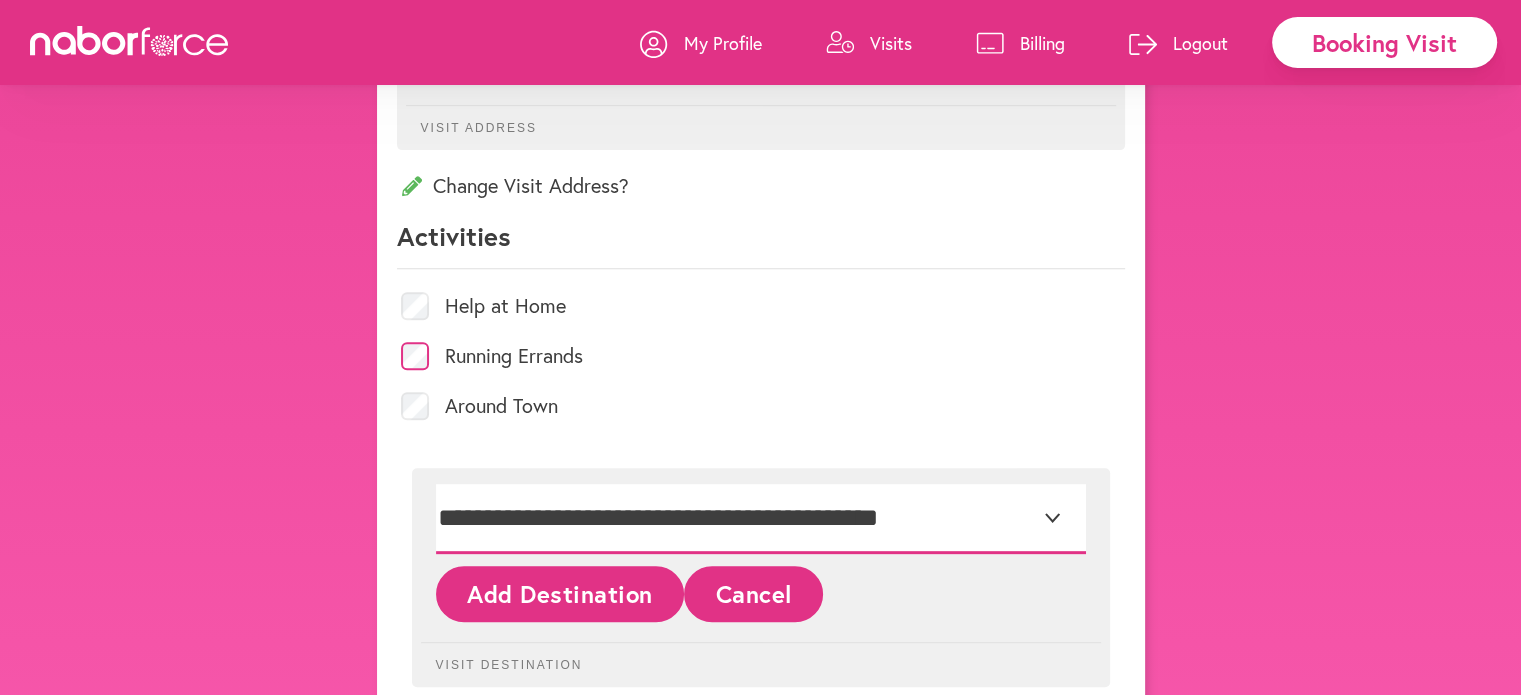 click on "**********" at bounding box center [761, 519] 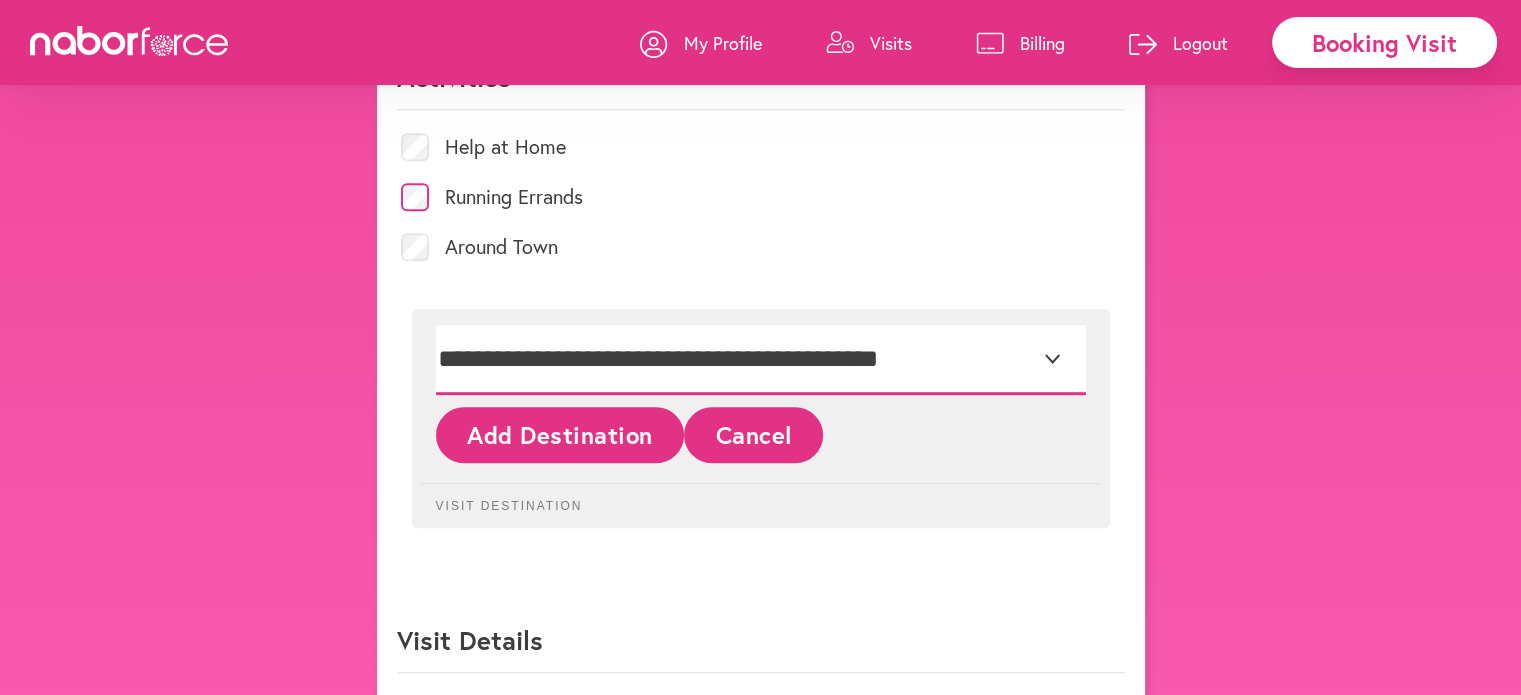 scroll, scrollTop: 1000, scrollLeft: 0, axis: vertical 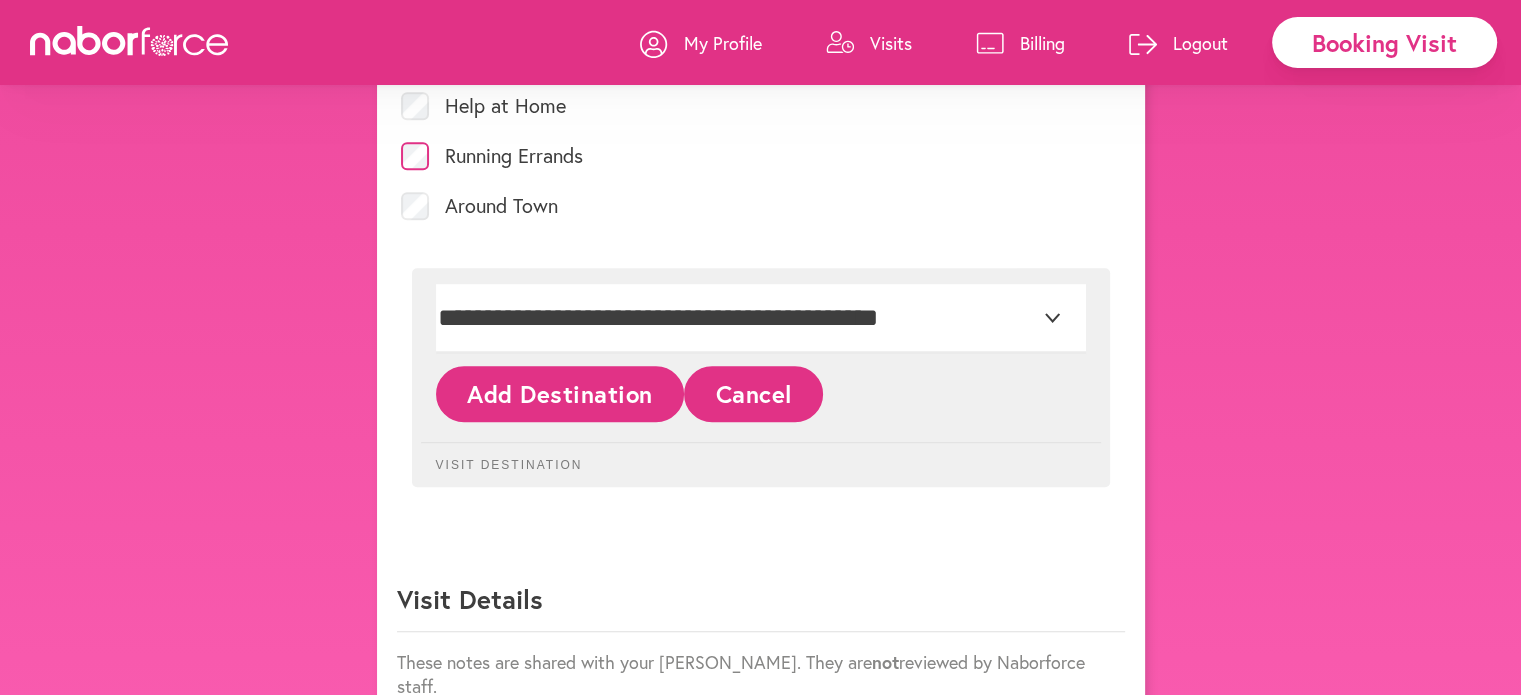 click on "Add Destination" 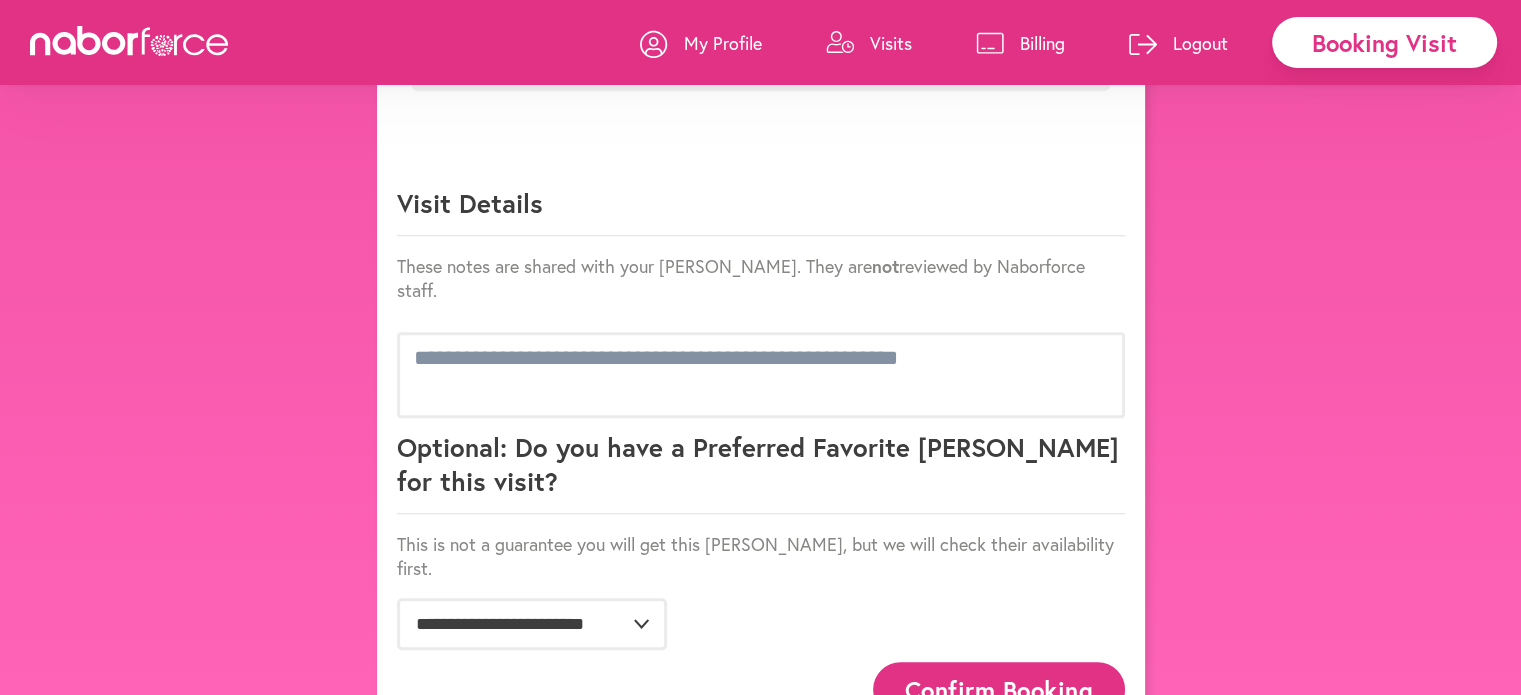 scroll, scrollTop: 1328, scrollLeft: 0, axis: vertical 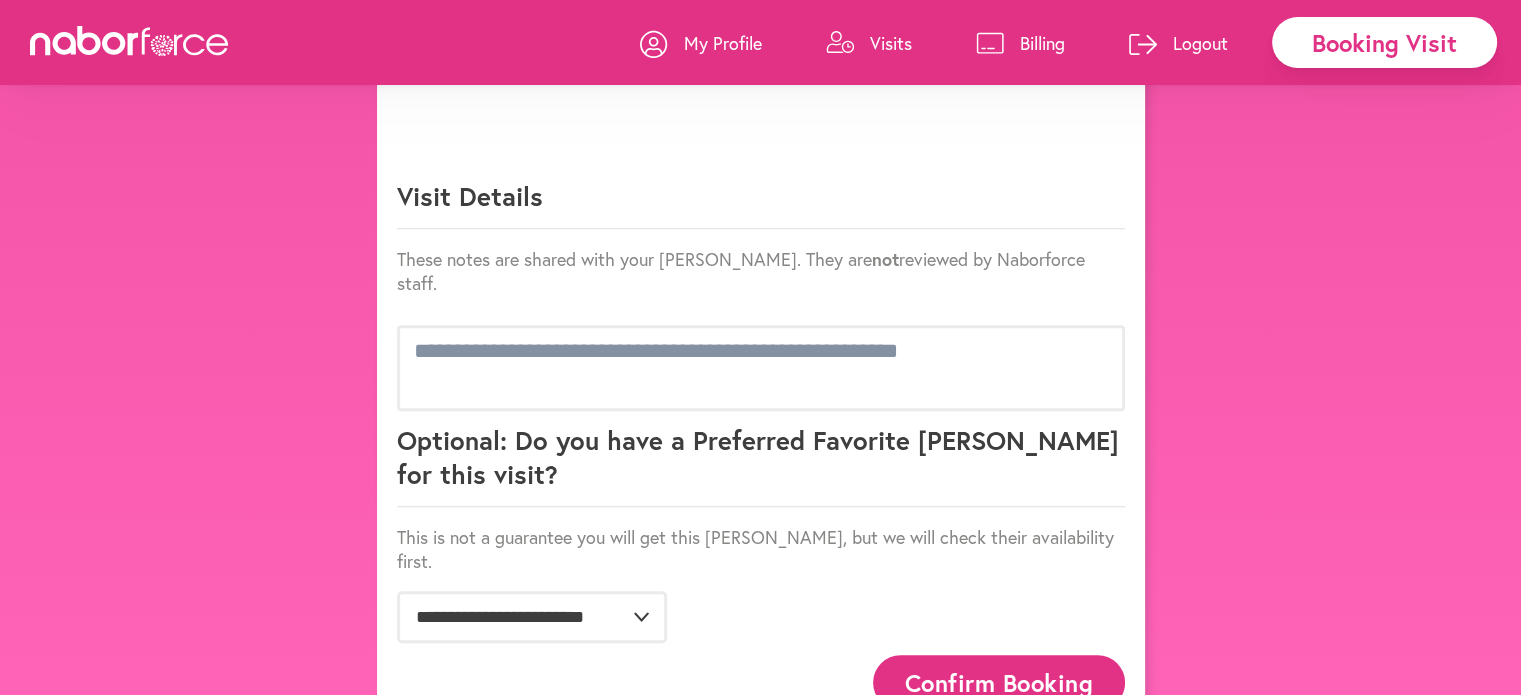 click on "Confirm Booking" at bounding box center (999, 682) 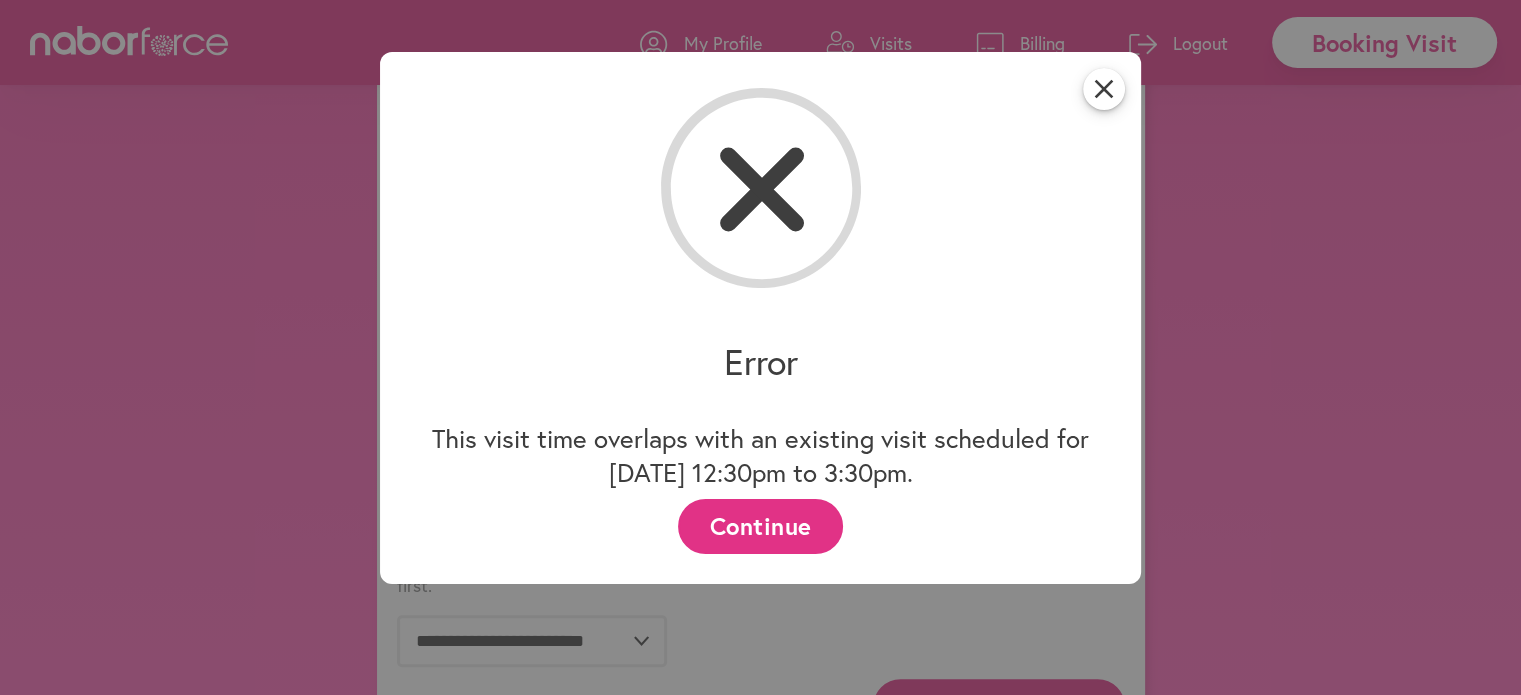 scroll, scrollTop: 1328, scrollLeft: 0, axis: vertical 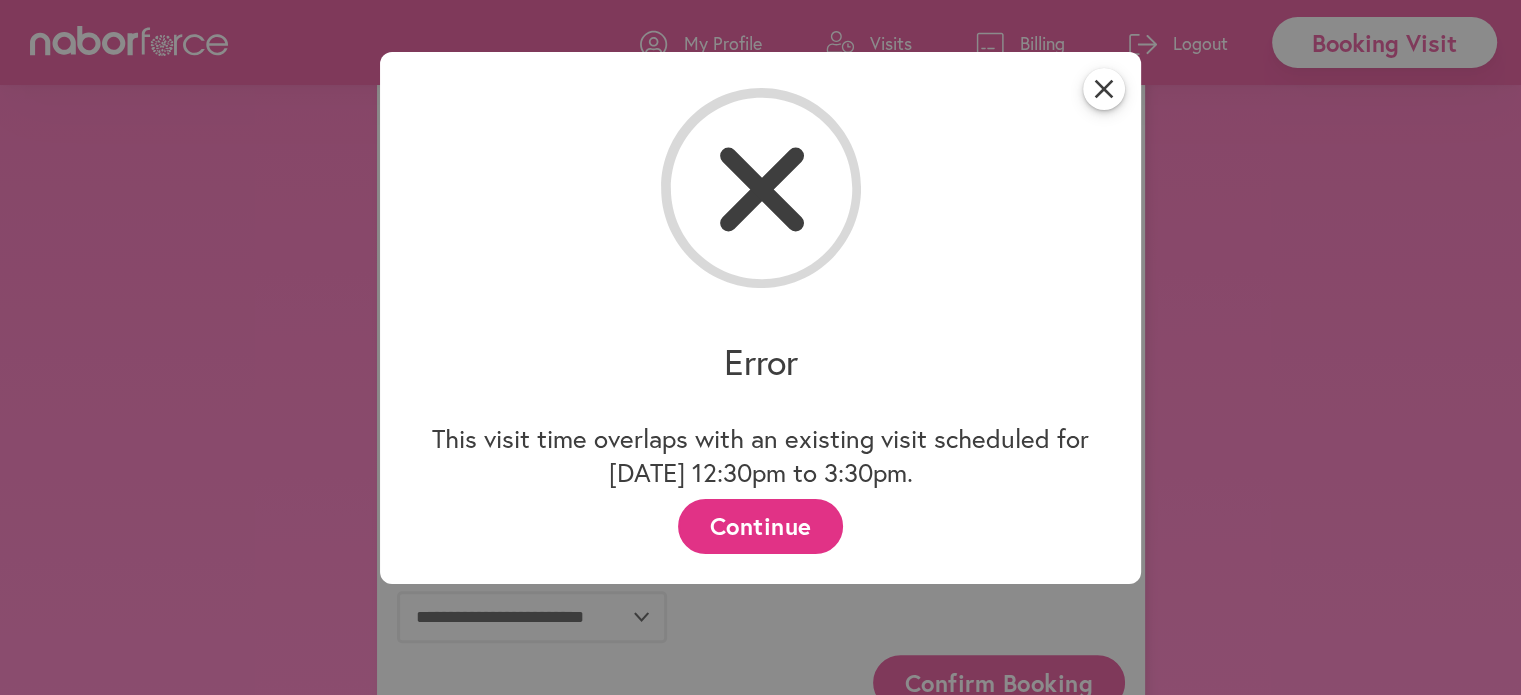 click on "Continue" at bounding box center [760, 526] 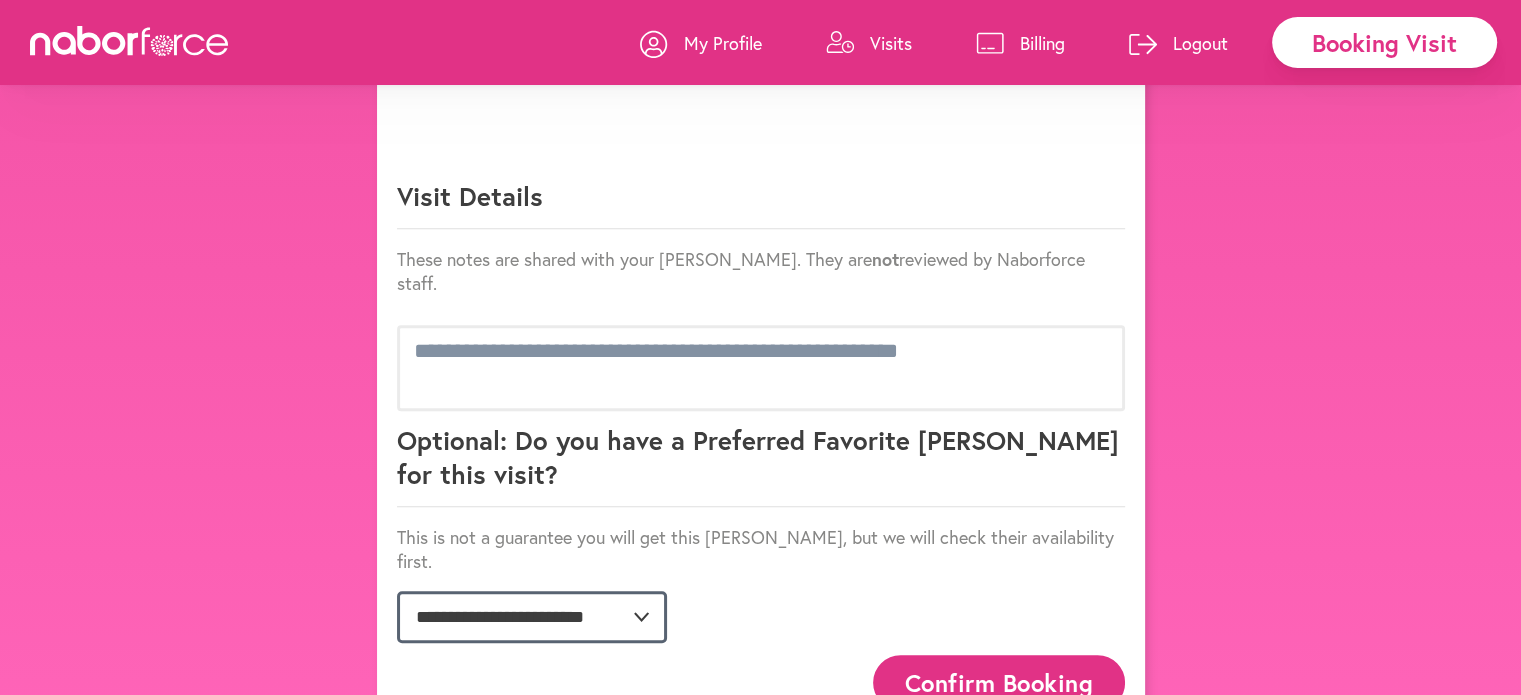 click on "**********" 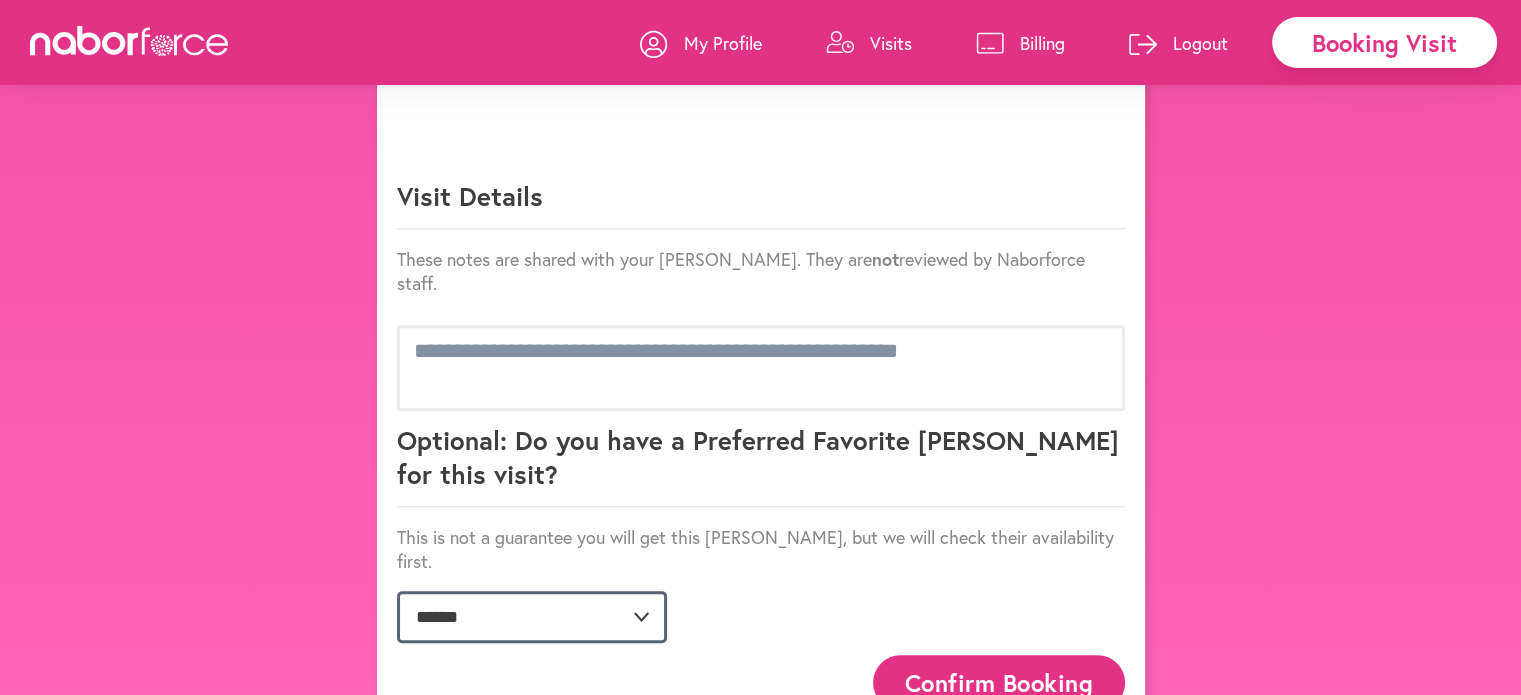 click on "**********" 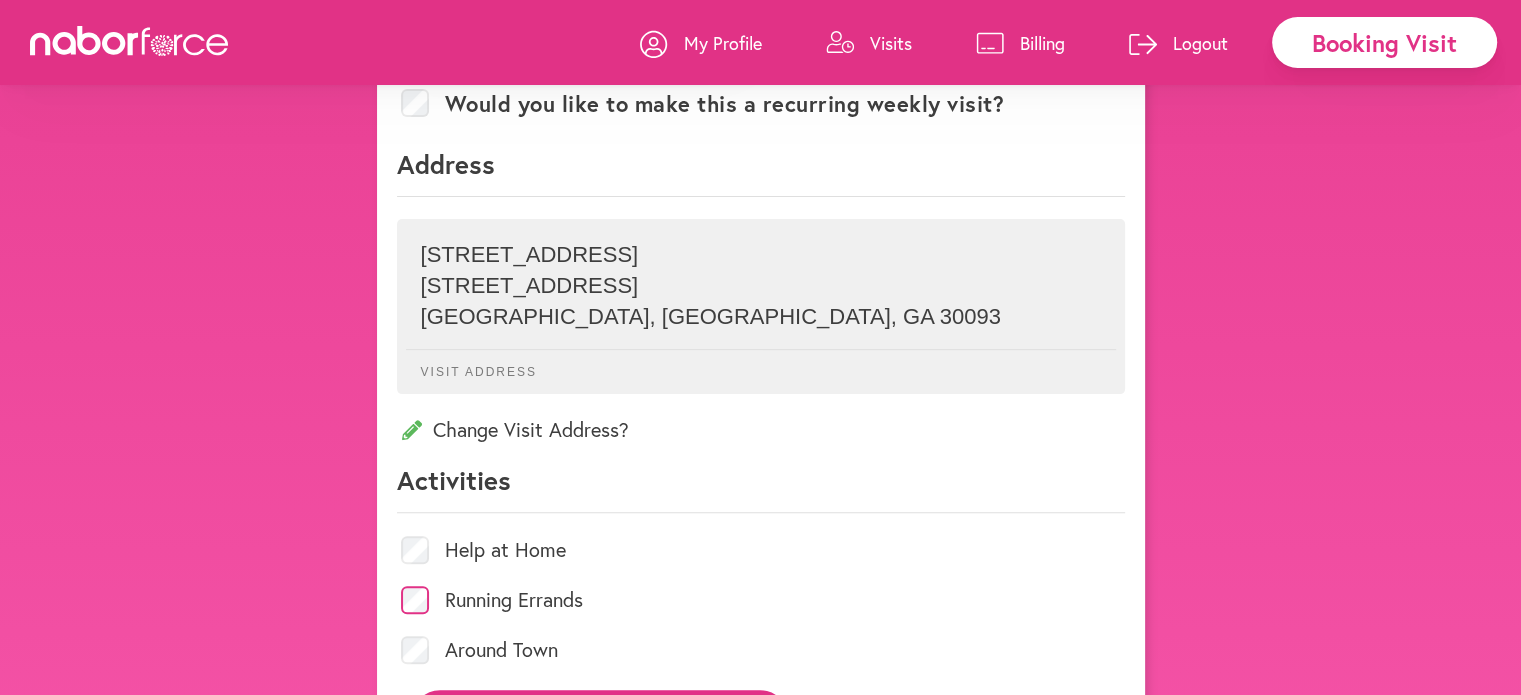 scroll, scrollTop: 528, scrollLeft: 0, axis: vertical 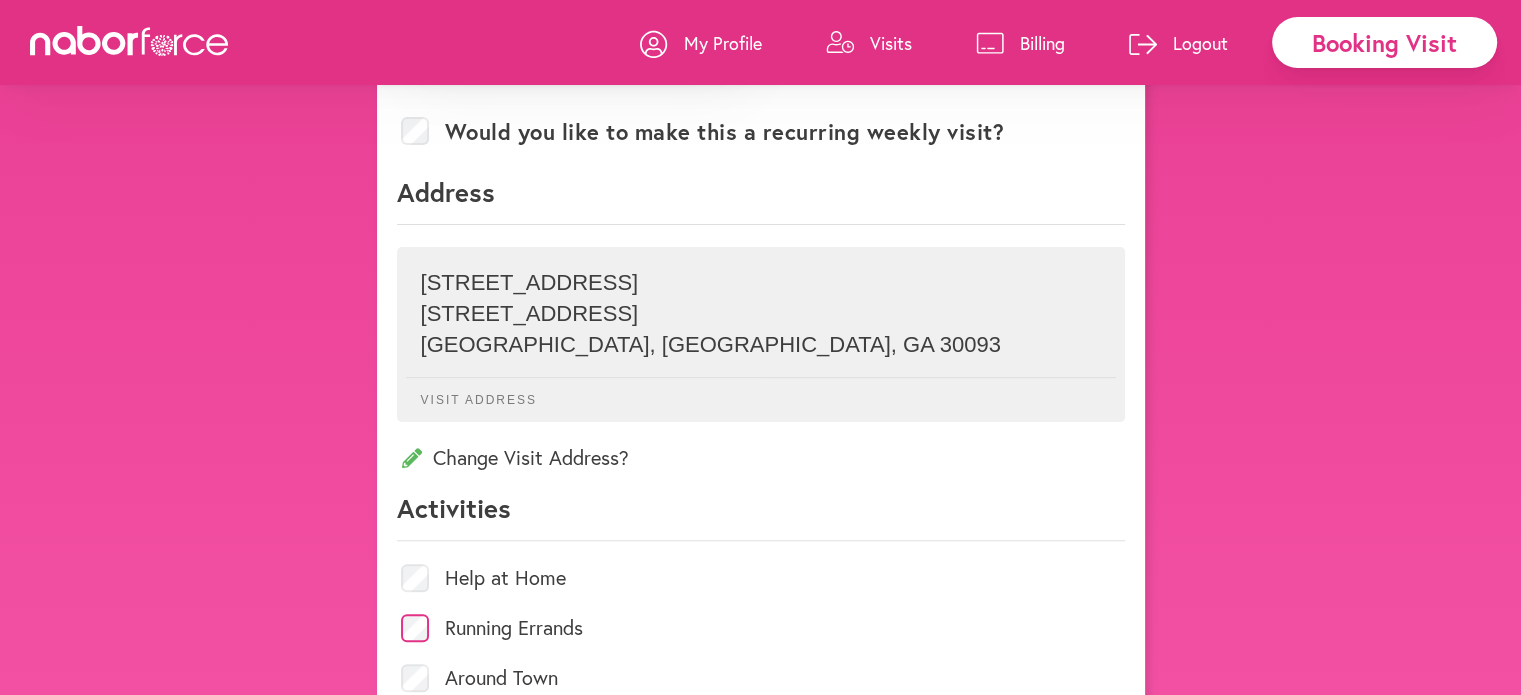 click on "My Profile" at bounding box center [723, 43] 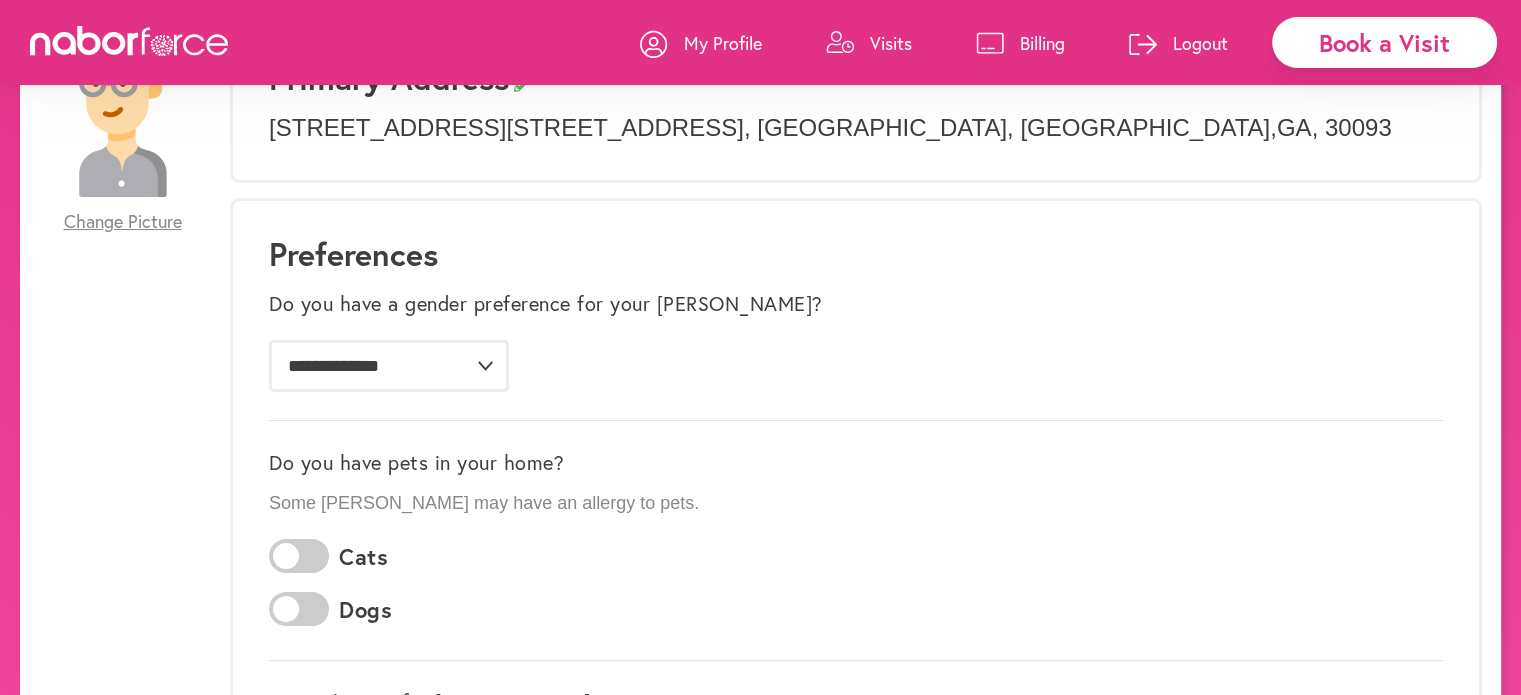 scroll, scrollTop: 0, scrollLeft: 0, axis: both 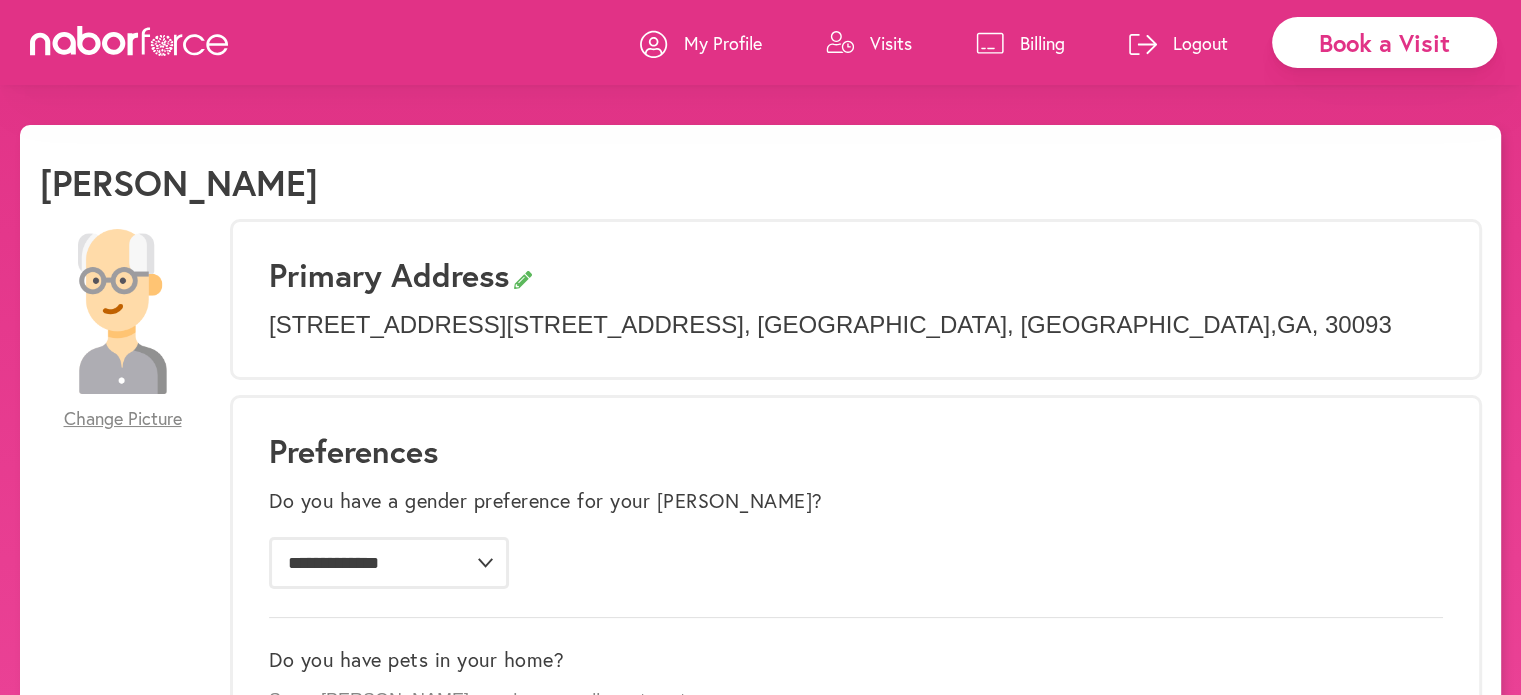 click on "Book a Visit" at bounding box center (1384, 42) 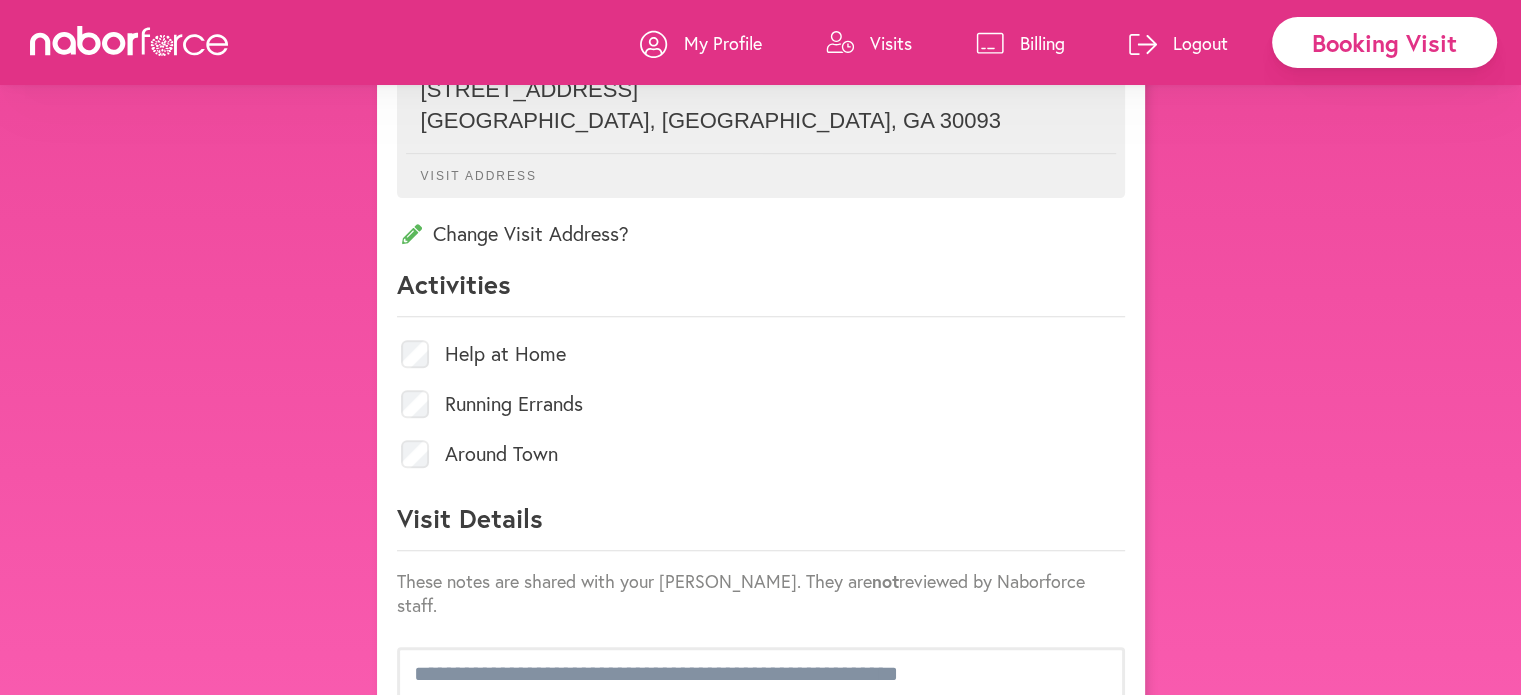 scroll, scrollTop: 787, scrollLeft: 0, axis: vertical 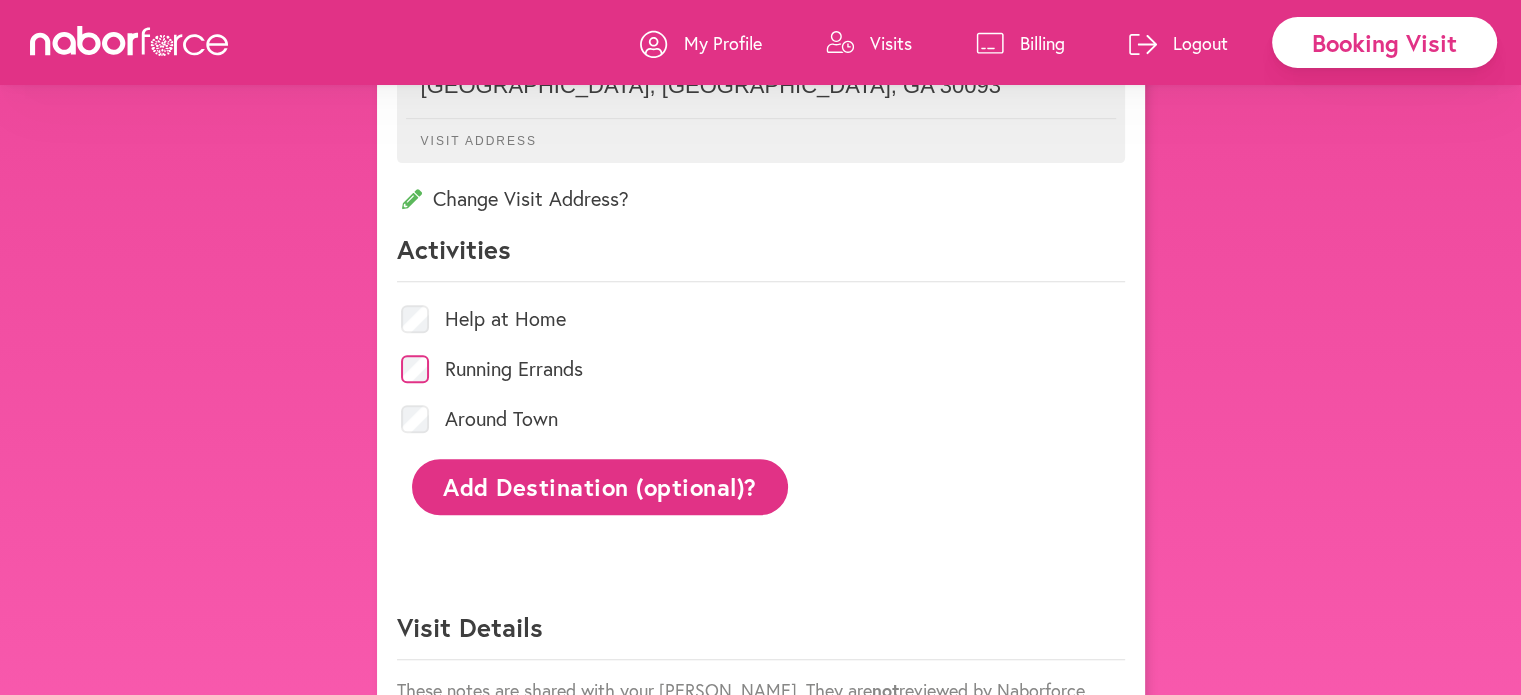 click on "Add Destination (optional)?" 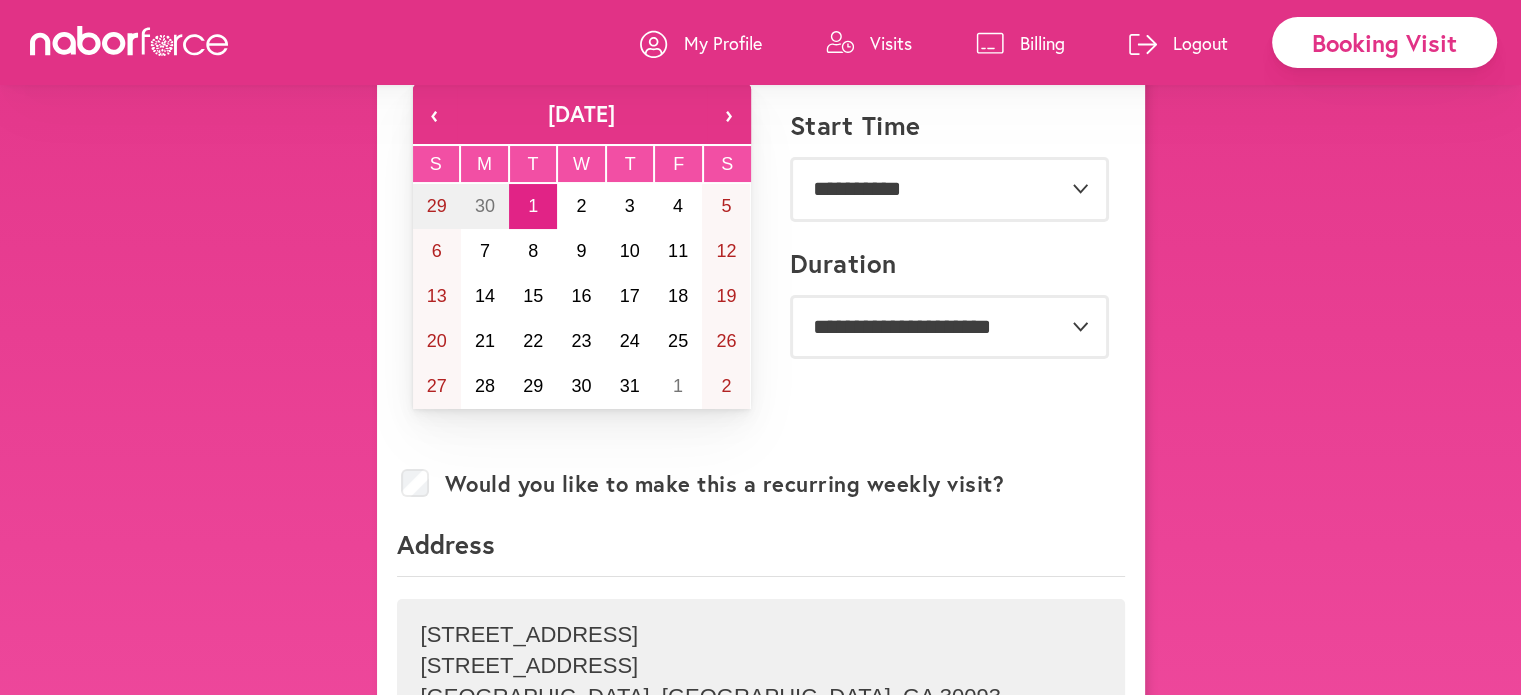 scroll, scrollTop: 0, scrollLeft: 0, axis: both 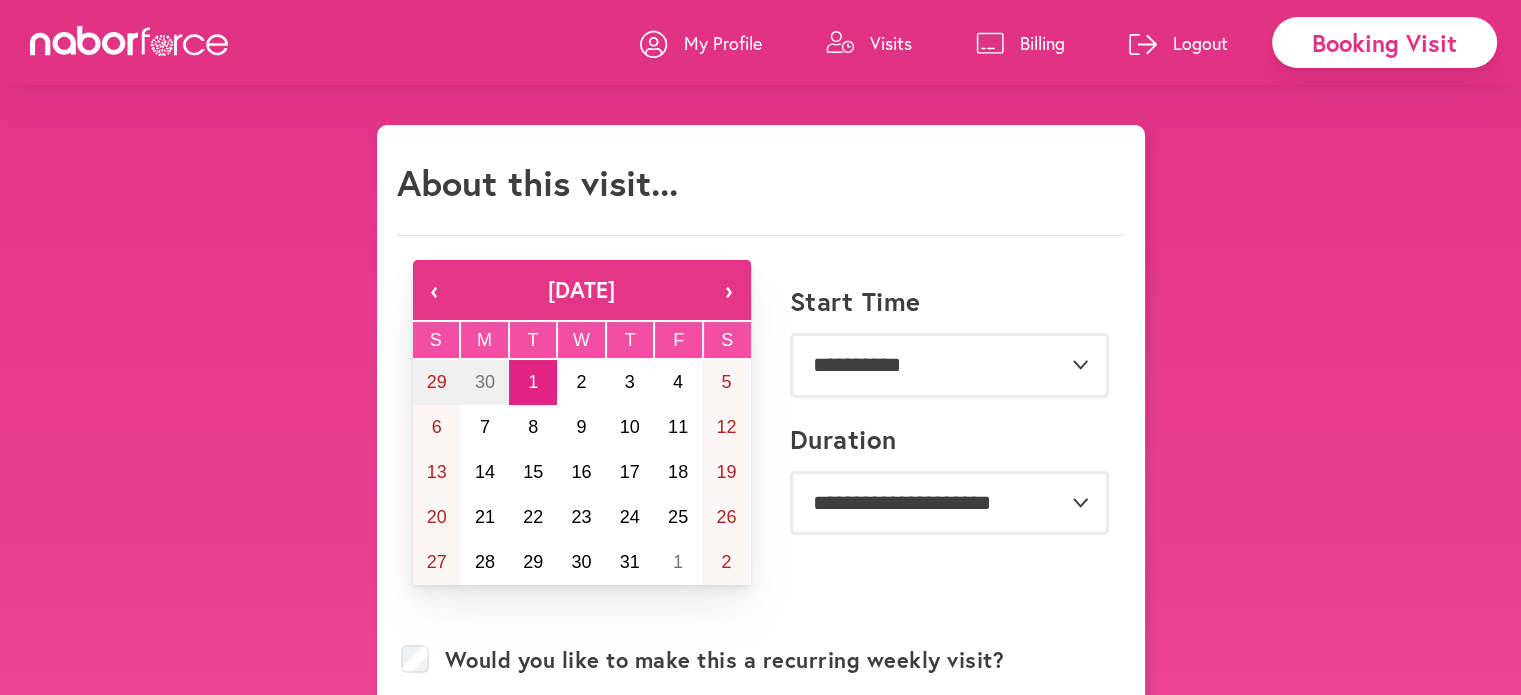 click on "Visits" at bounding box center [891, 43] 